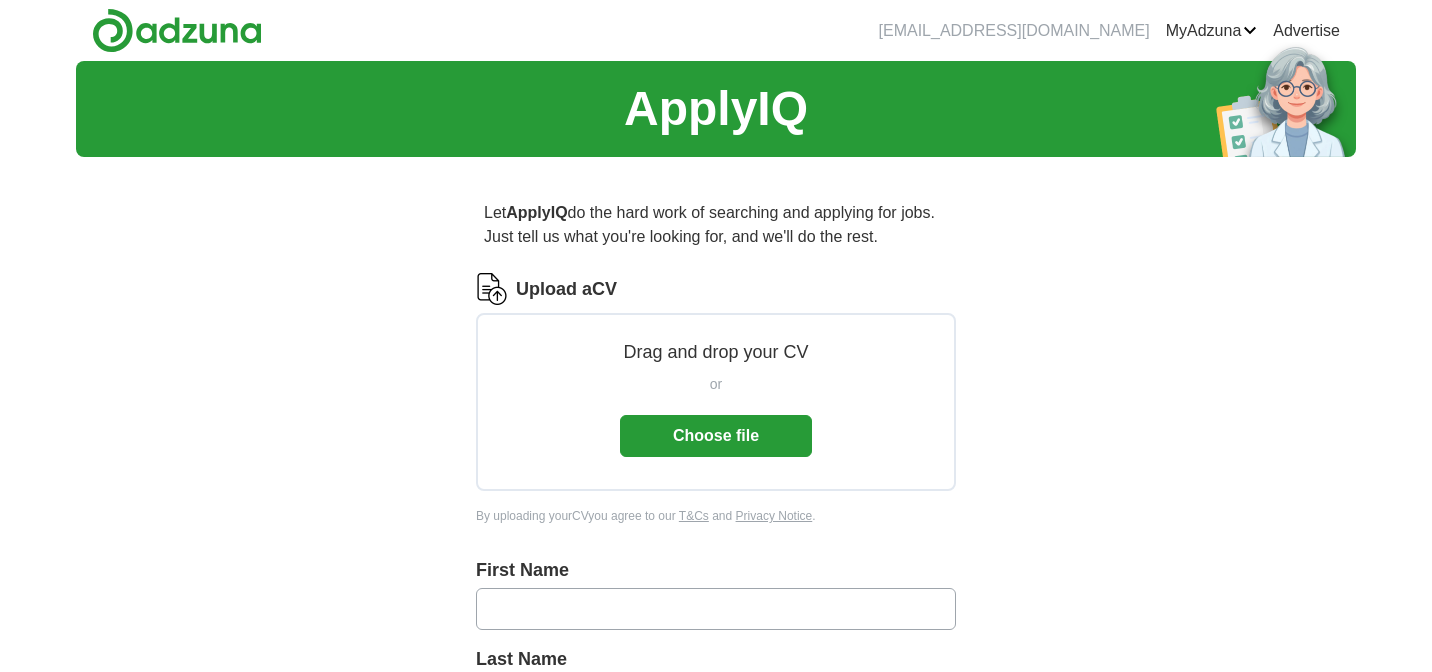 scroll, scrollTop: 0, scrollLeft: 0, axis: both 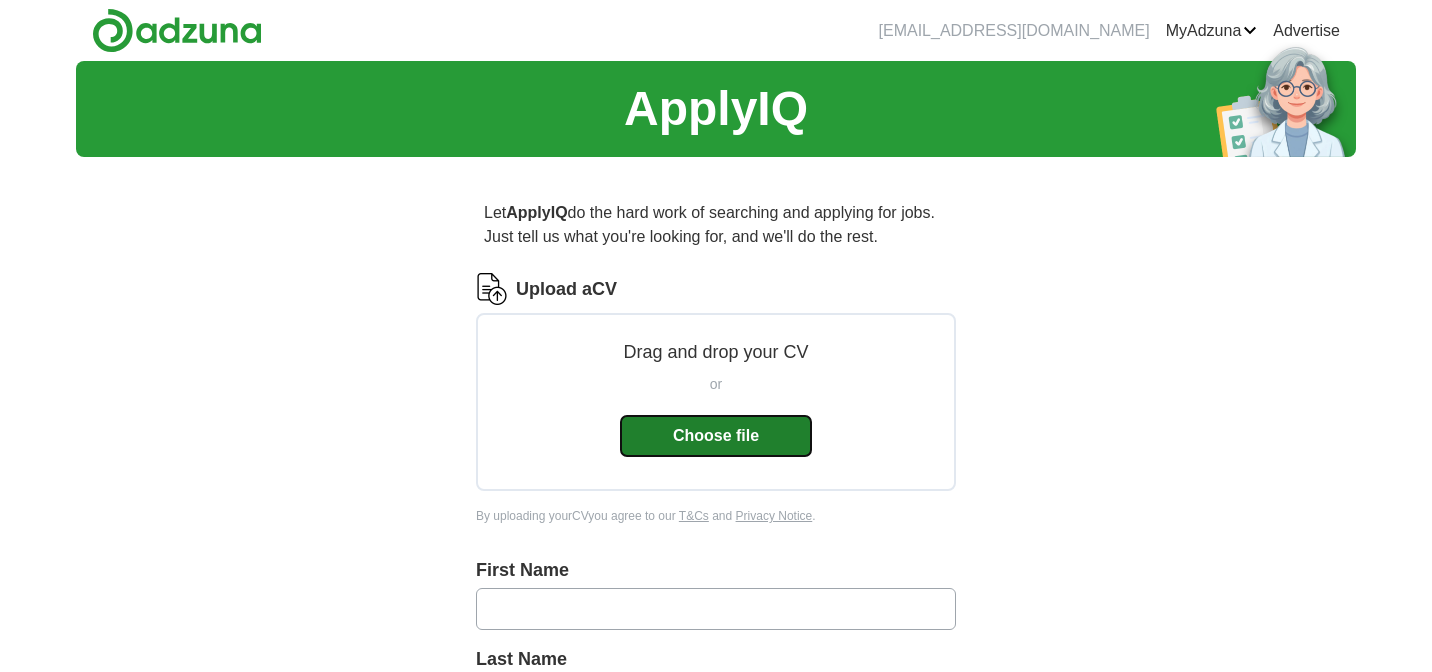 click on "Choose file" at bounding box center [716, 436] 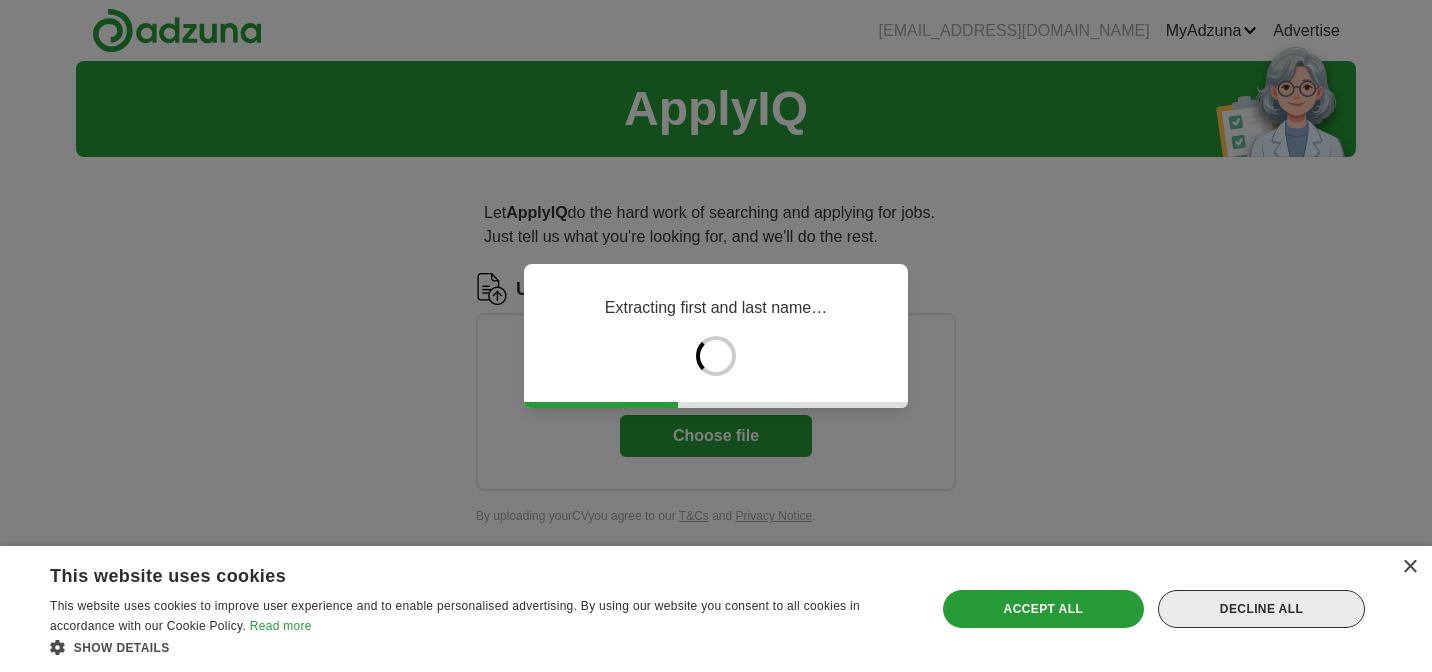click on "Decline all" at bounding box center (1261, 609) 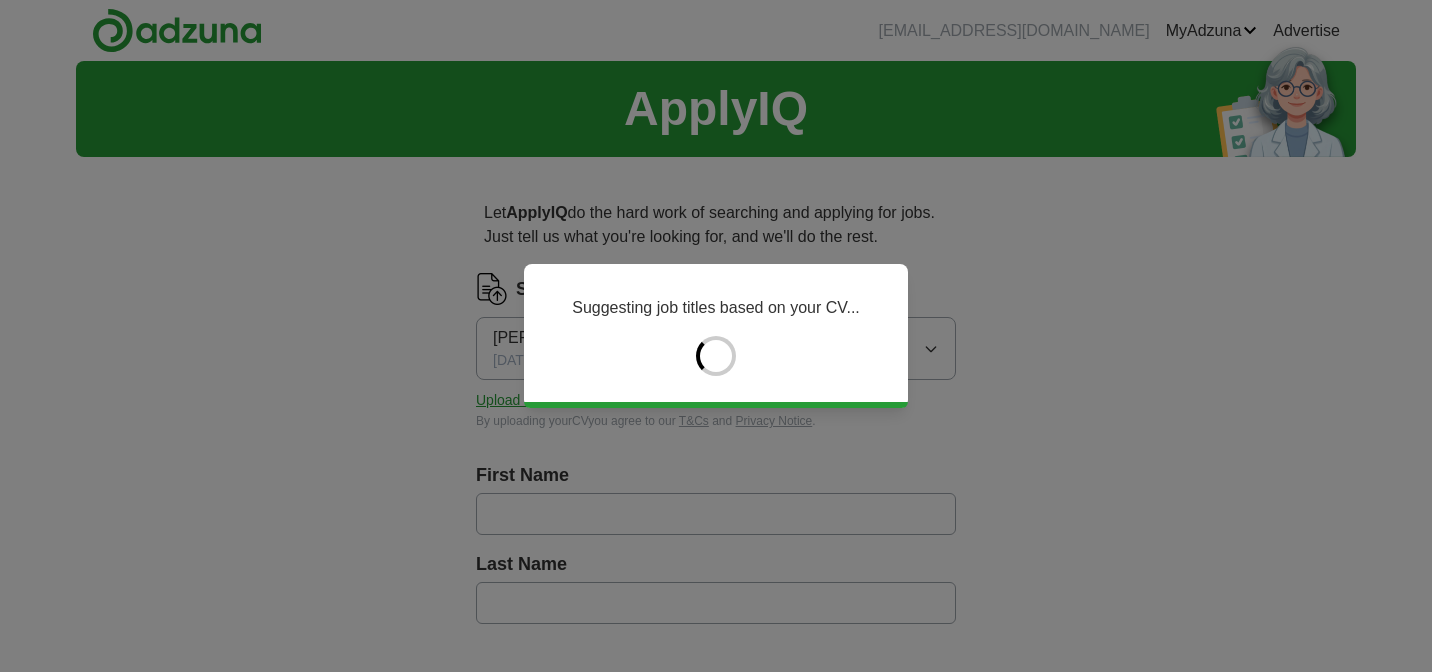 type on "*******" 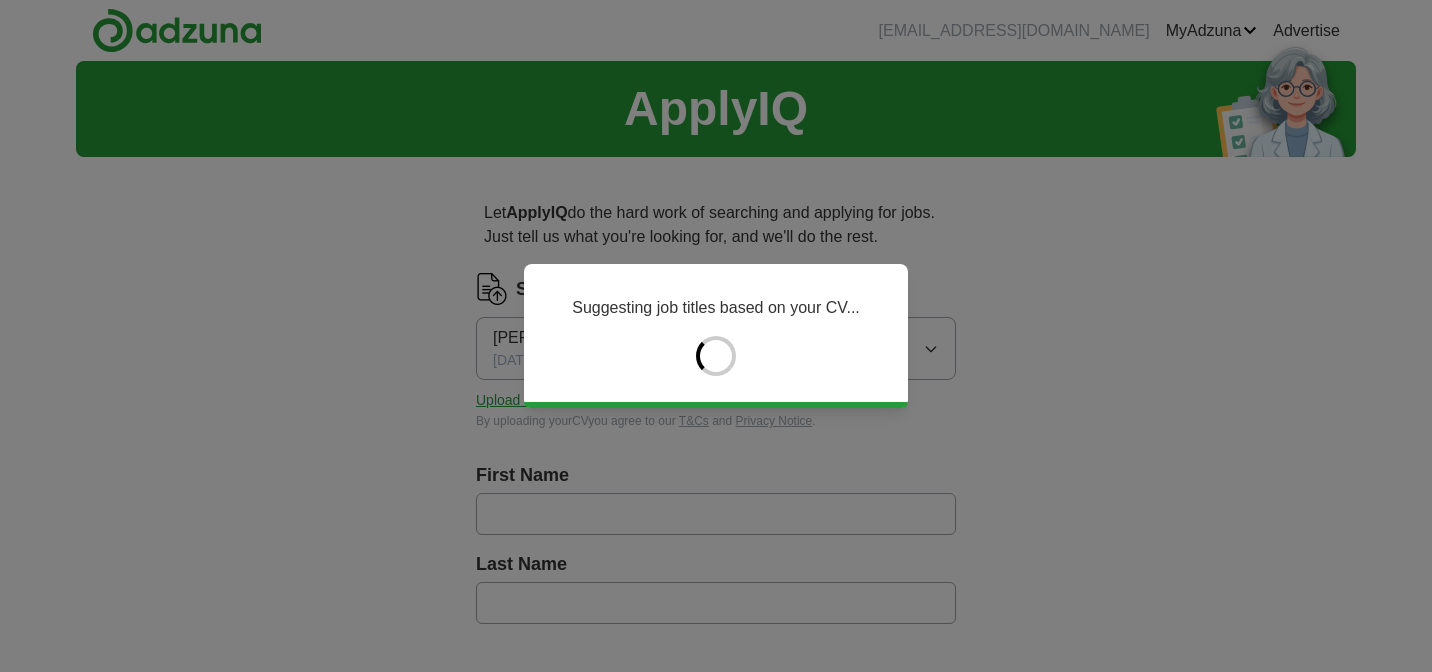 type on "*******" 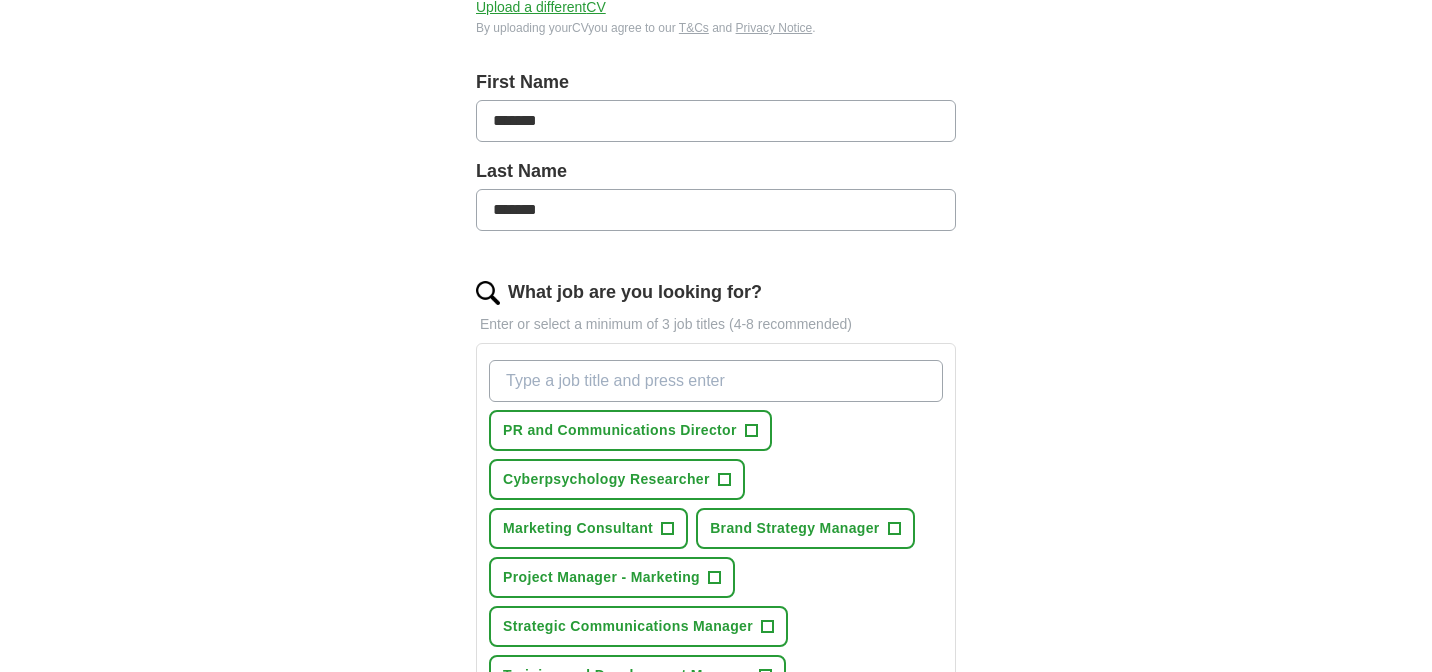 scroll, scrollTop: 395, scrollLeft: 0, axis: vertical 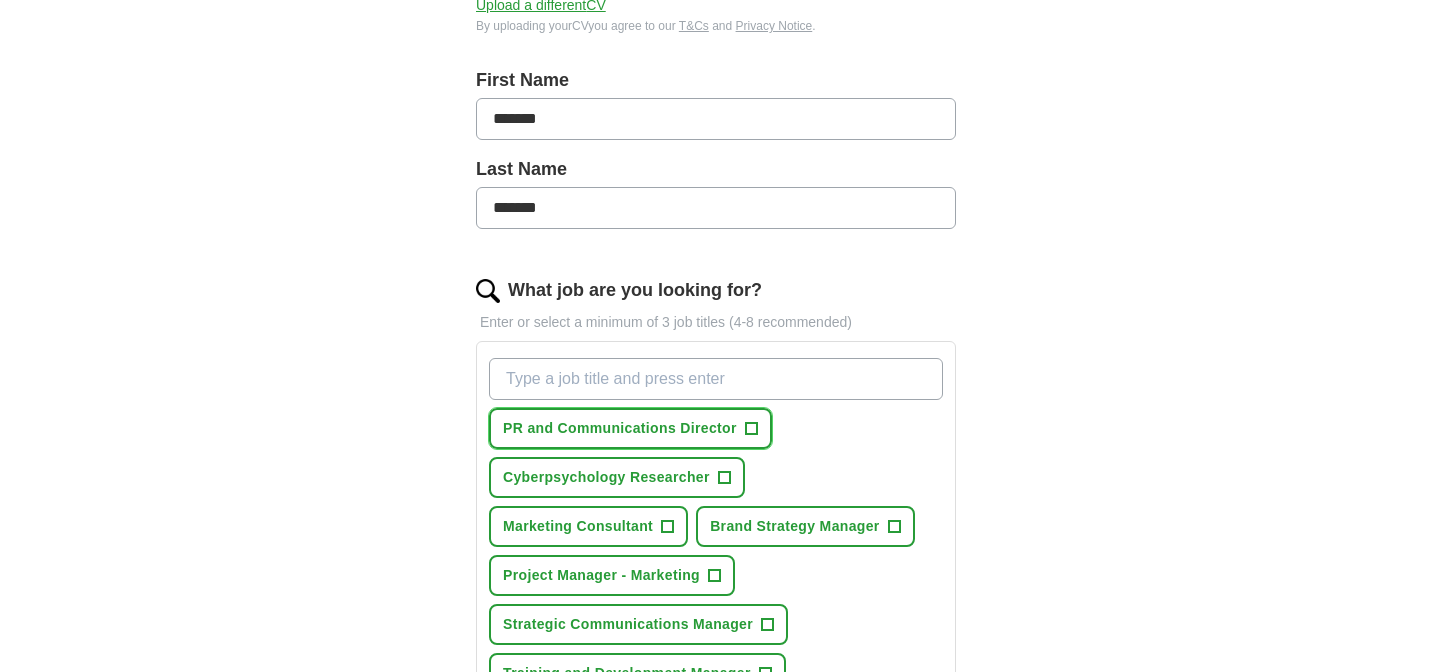 click on "+" at bounding box center (751, 429) 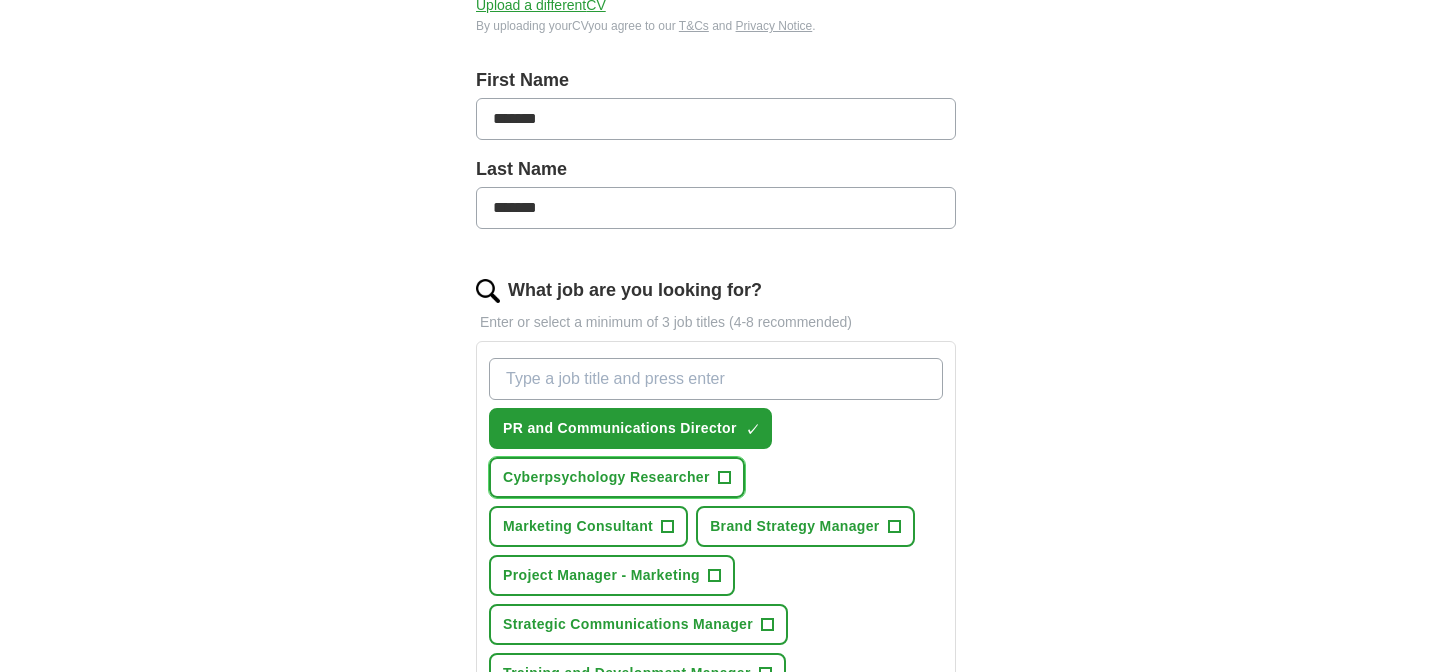 click on "+" at bounding box center [724, 478] 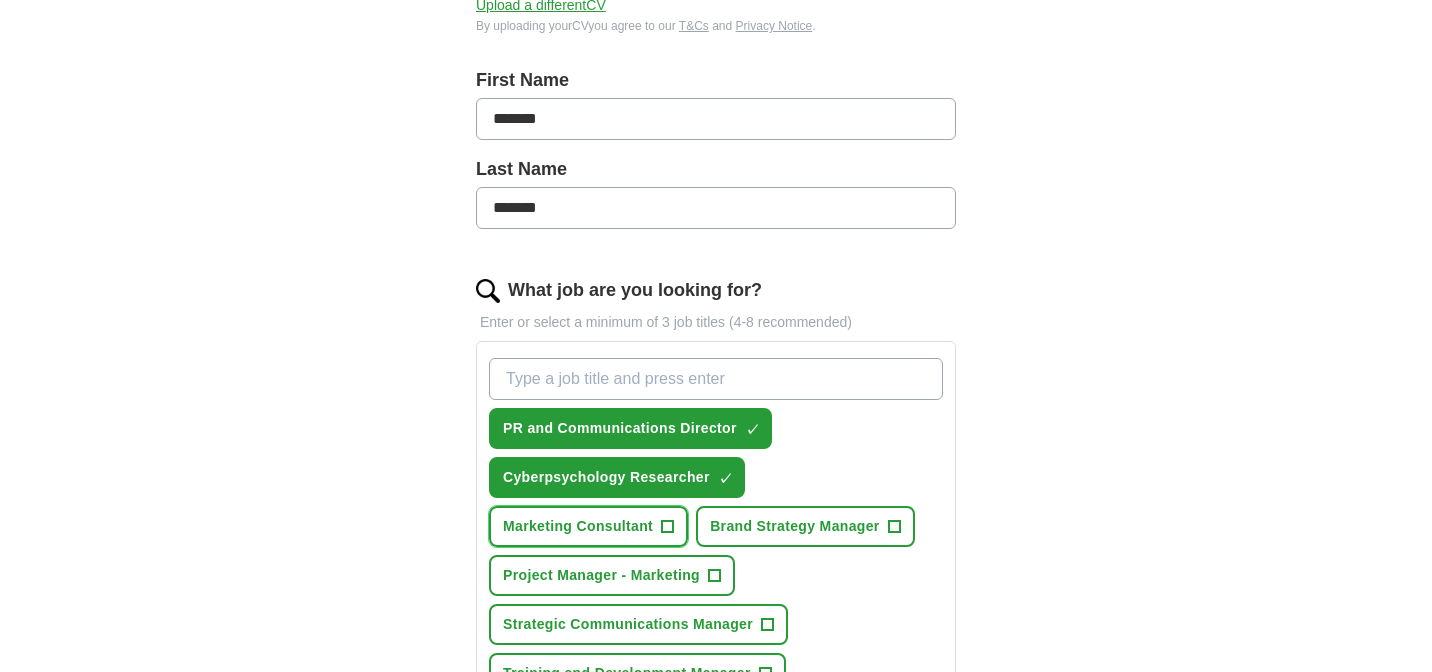 click on "+" at bounding box center (668, 527) 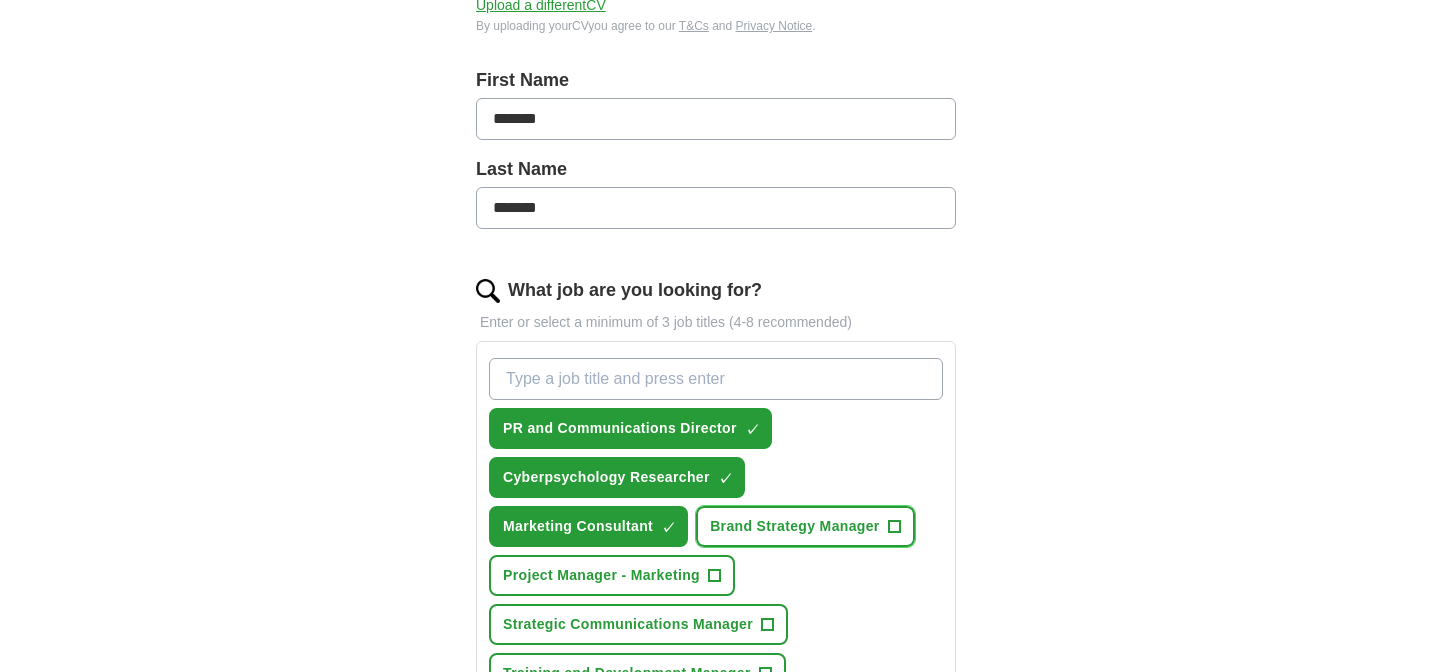 click on "+" at bounding box center [894, 527] 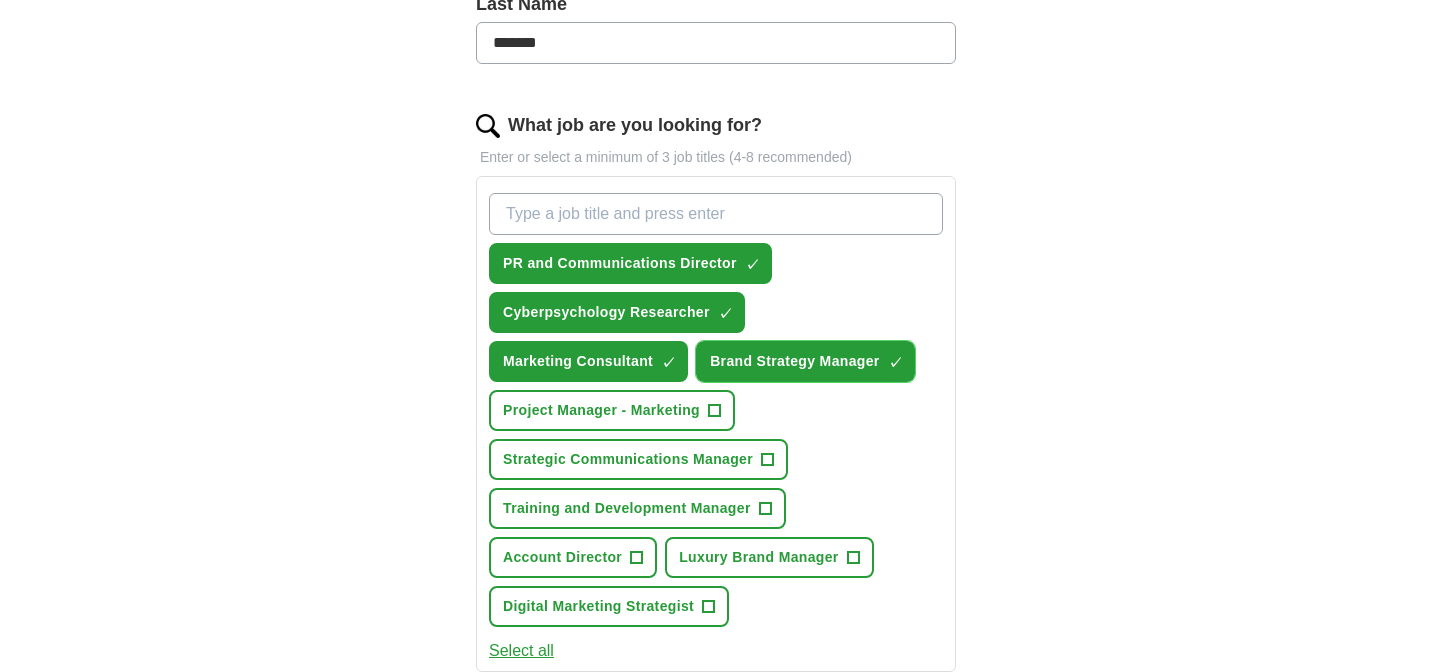 scroll, scrollTop: 561, scrollLeft: 0, axis: vertical 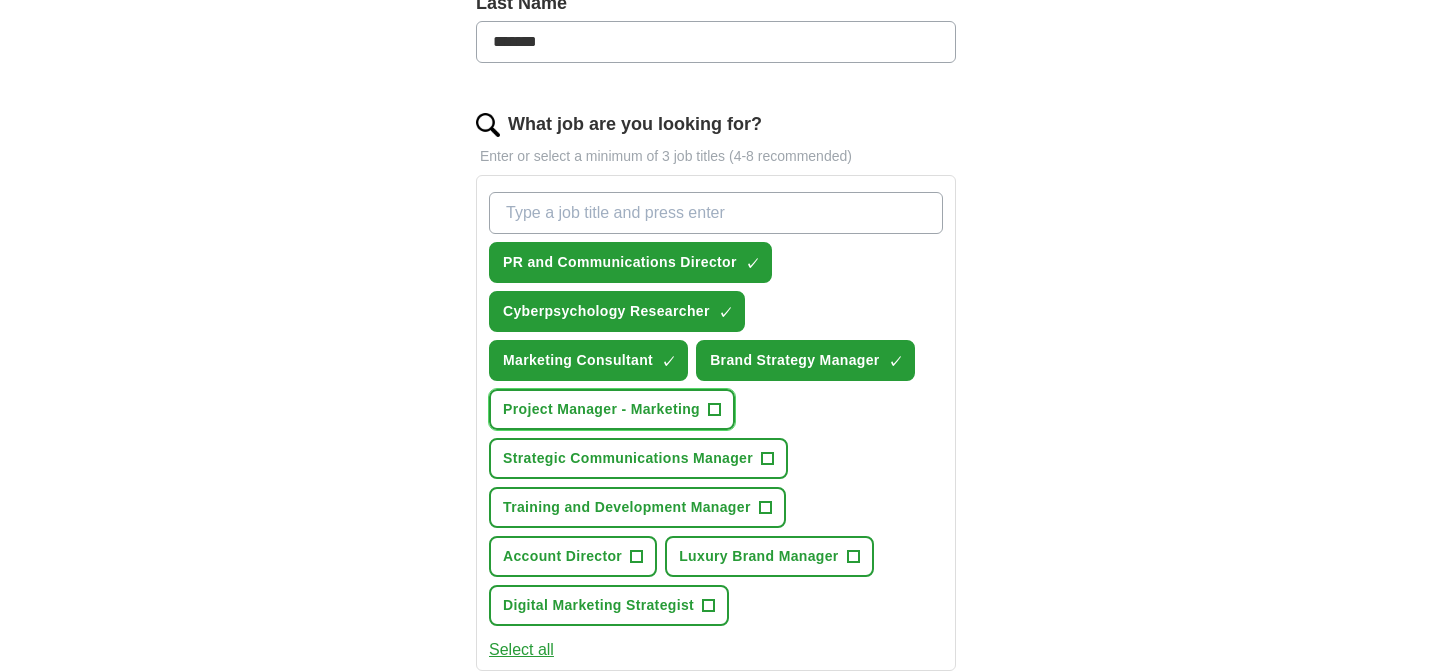 click on "+" at bounding box center [714, 410] 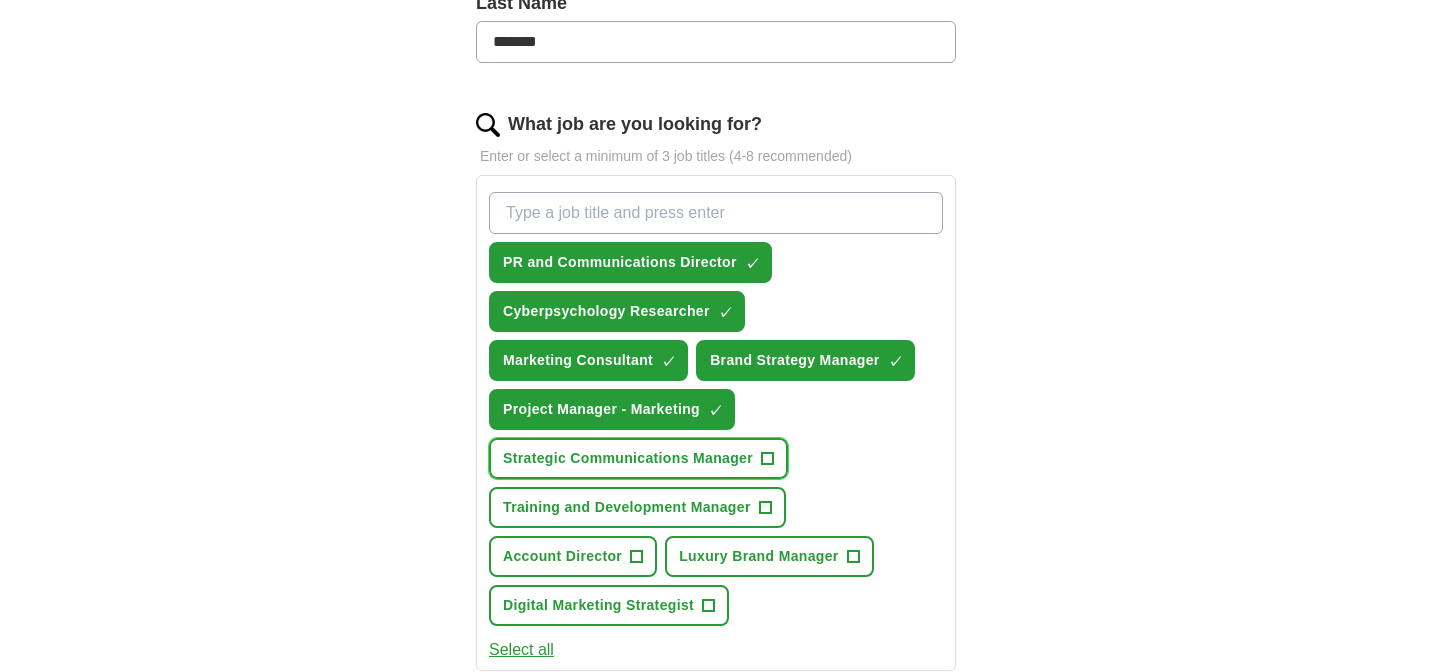 click on "Strategic Communications Manager +" at bounding box center [638, 458] 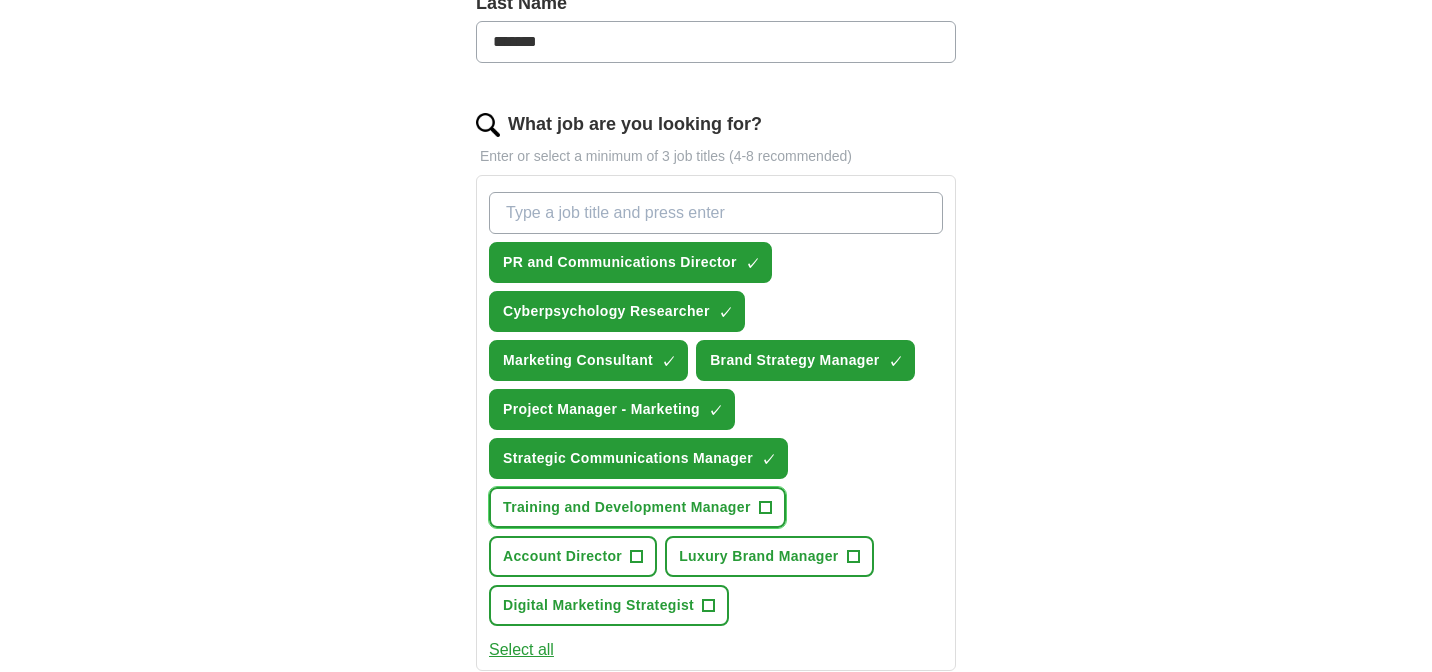 click on "Training and Development Manager +" at bounding box center [637, 507] 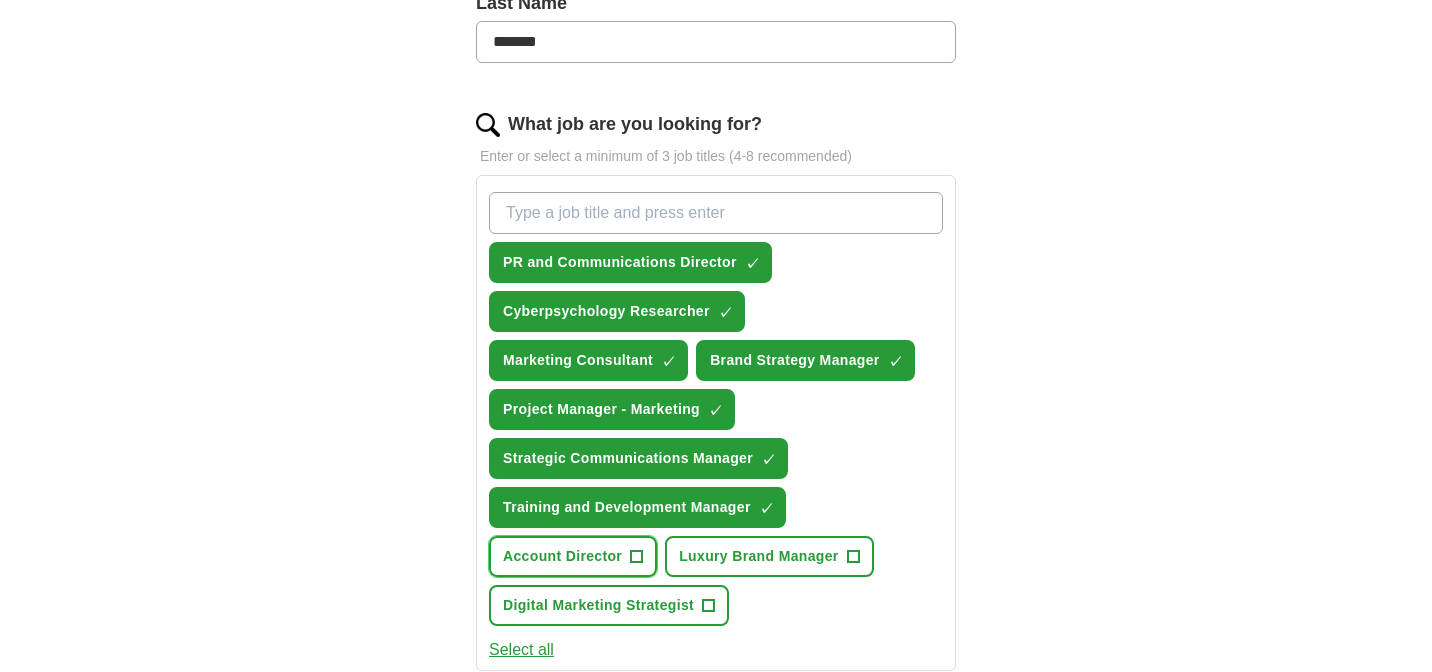 click on "+" at bounding box center [637, 557] 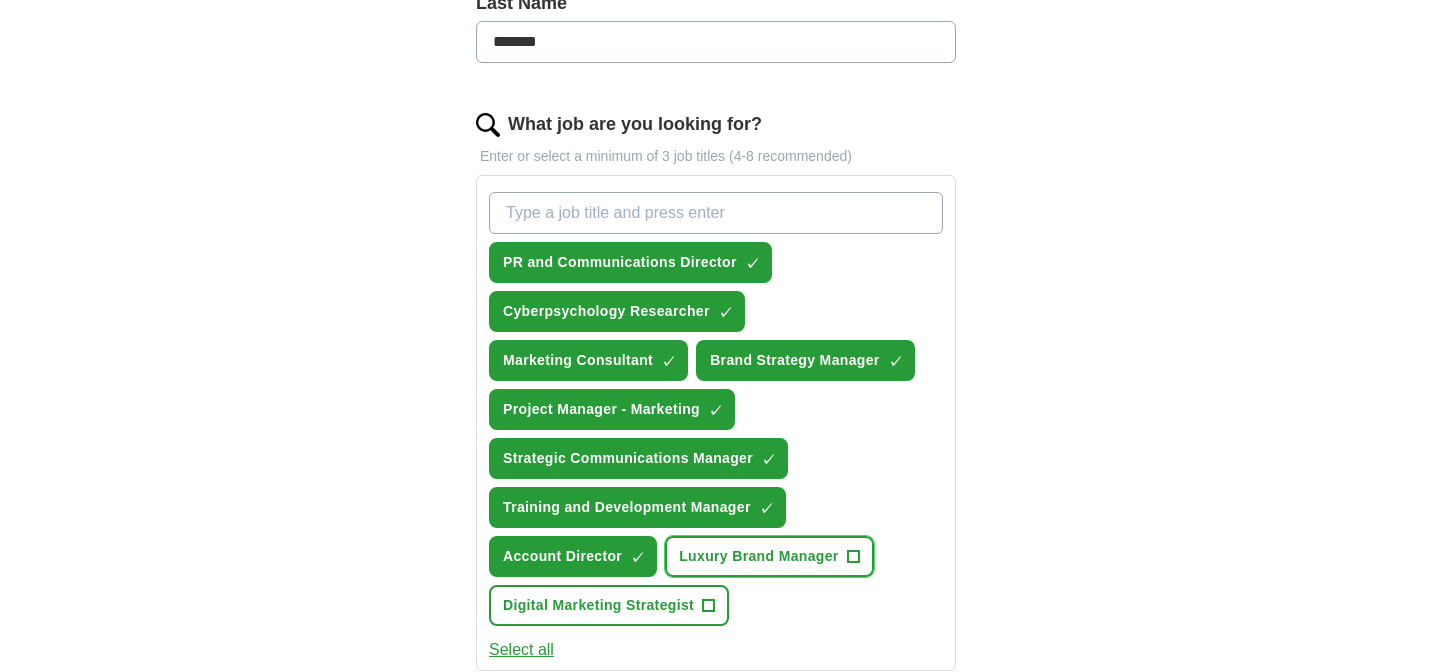 click on "Luxury Brand Manager" at bounding box center [758, 556] 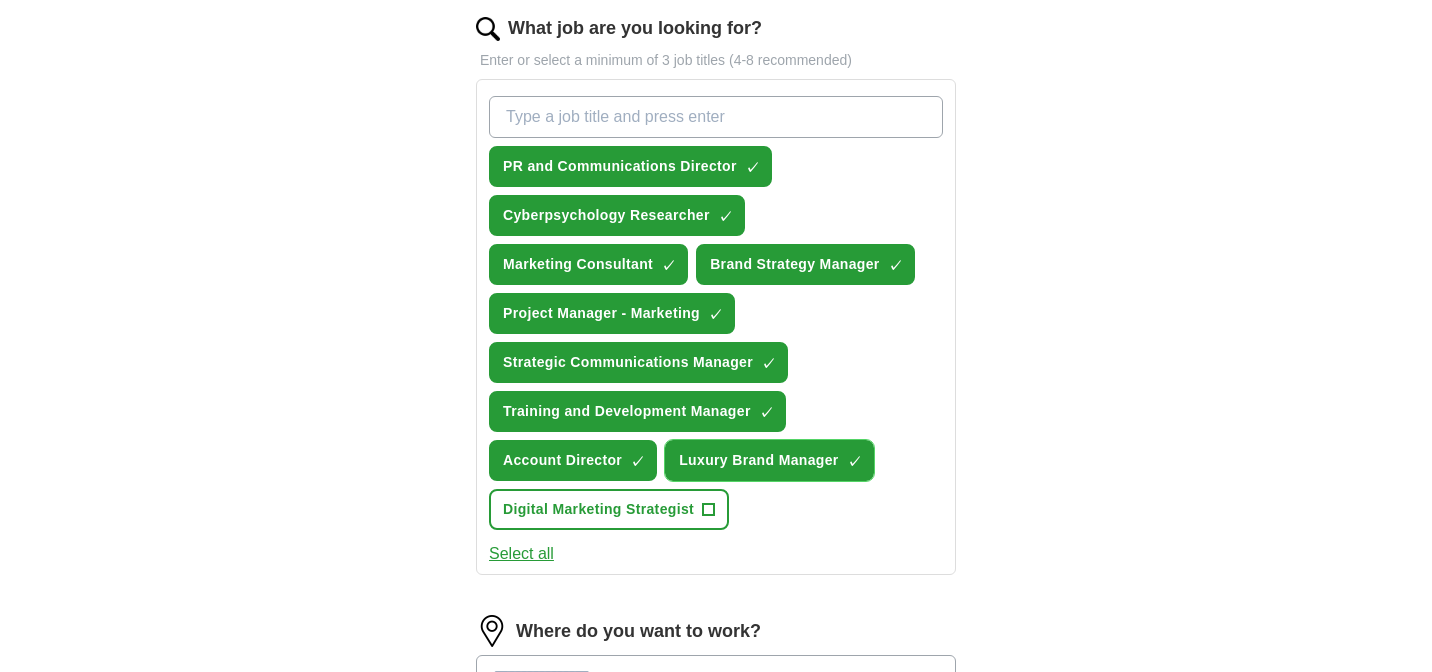 scroll, scrollTop: 713, scrollLeft: 0, axis: vertical 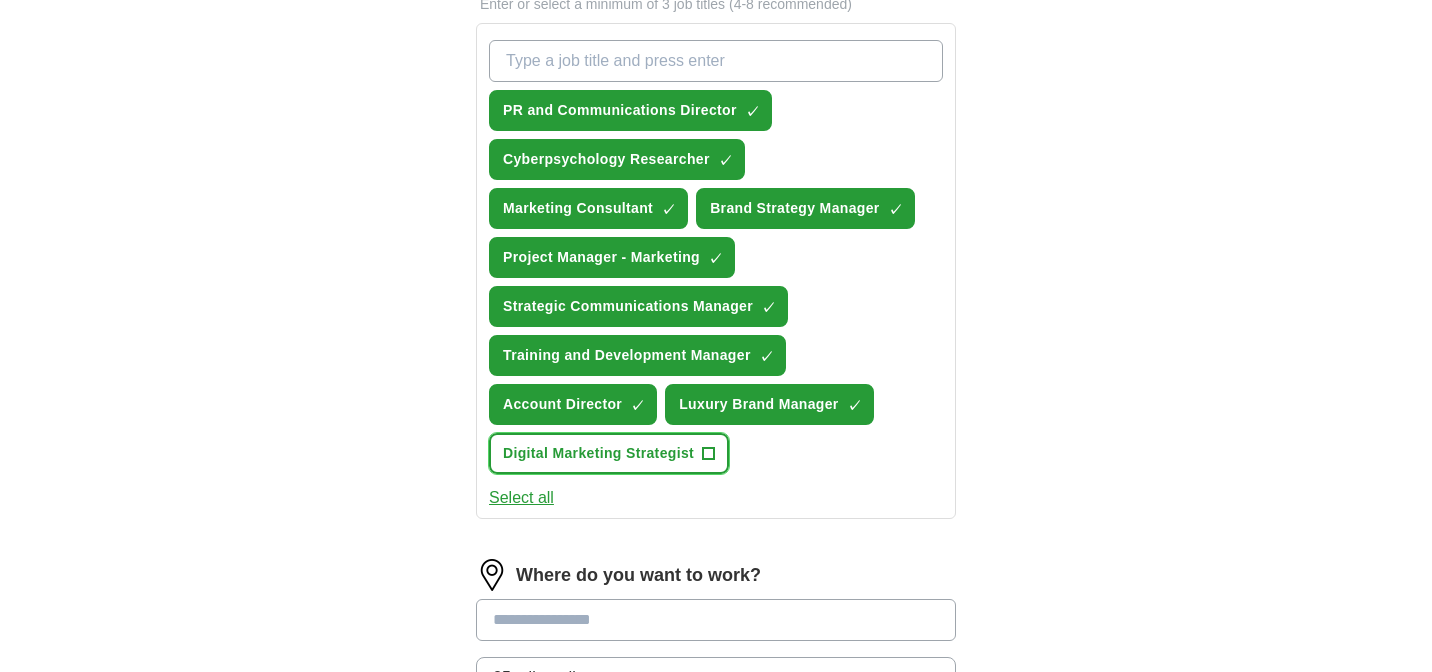 click on "Digital Marketing Strategist" at bounding box center (598, 453) 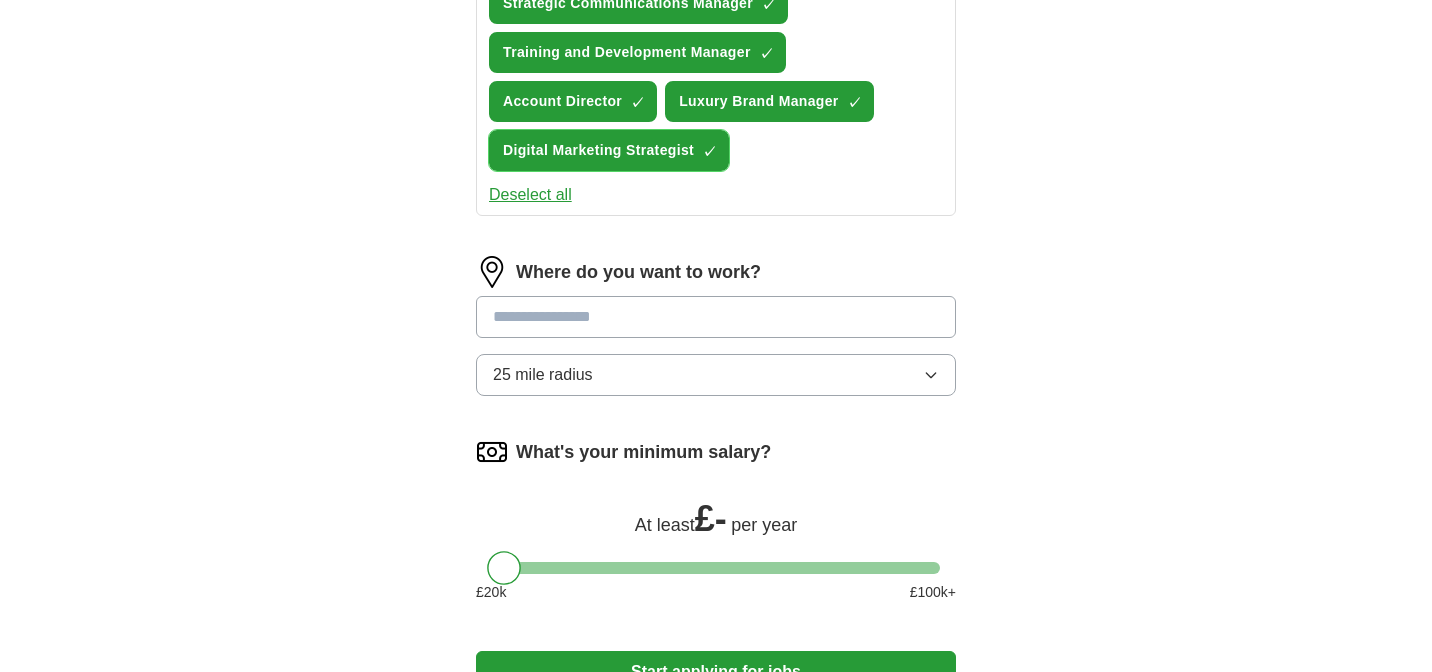 scroll, scrollTop: 1018, scrollLeft: 0, axis: vertical 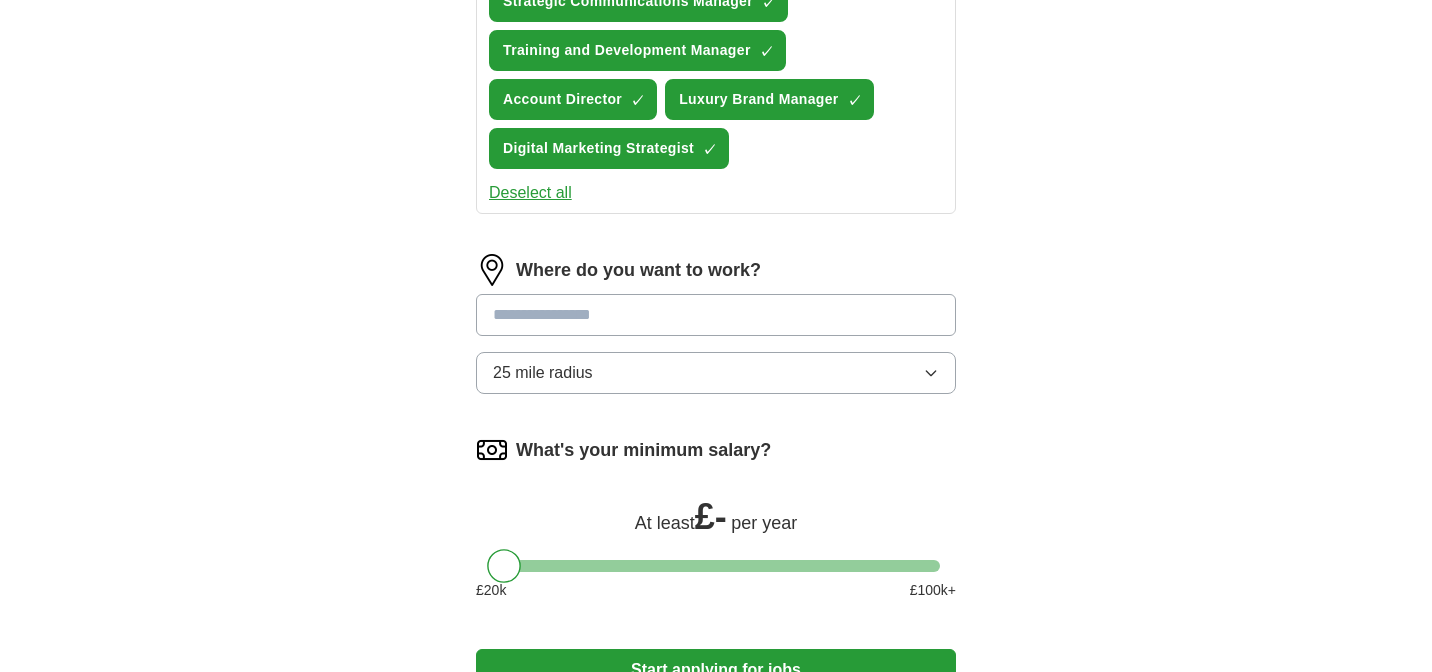 click at bounding box center [716, 315] 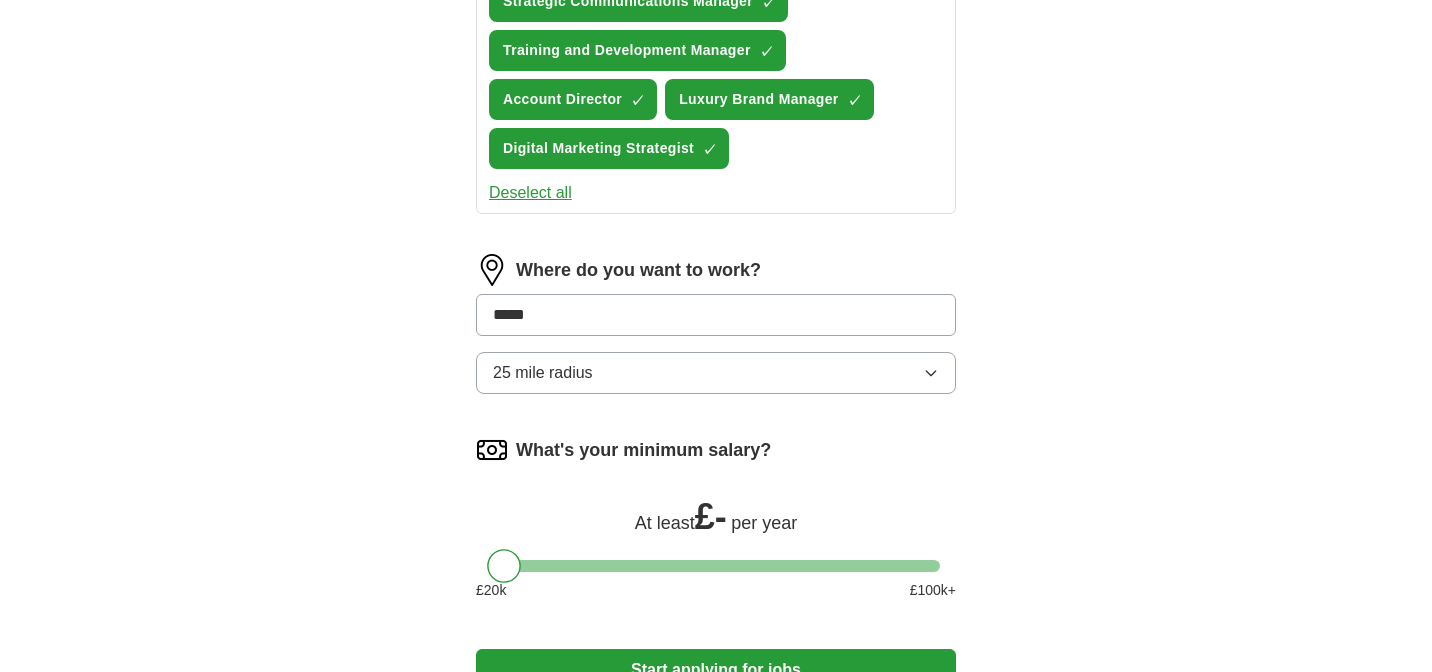 type on "******" 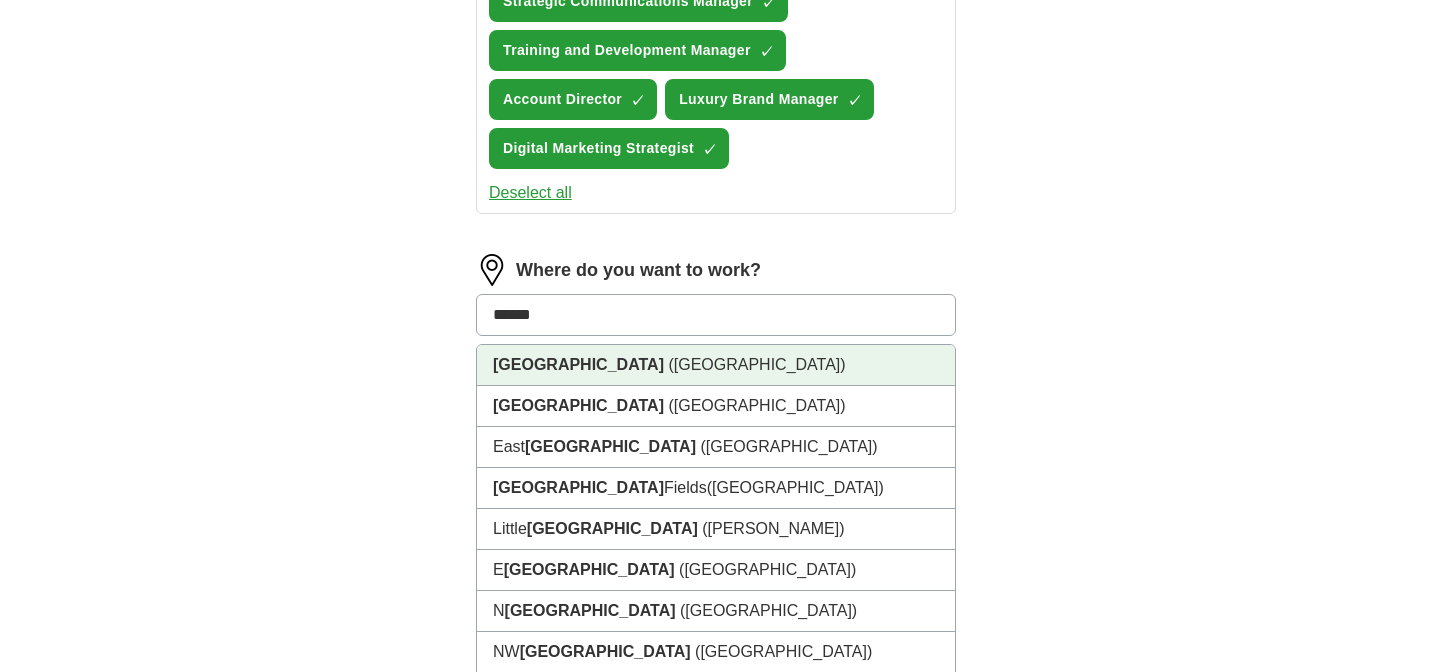click on "[GEOGRAPHIC_DATA]   ([GEOGRAPHIC_DATA])" at bounding box center [716, 365] 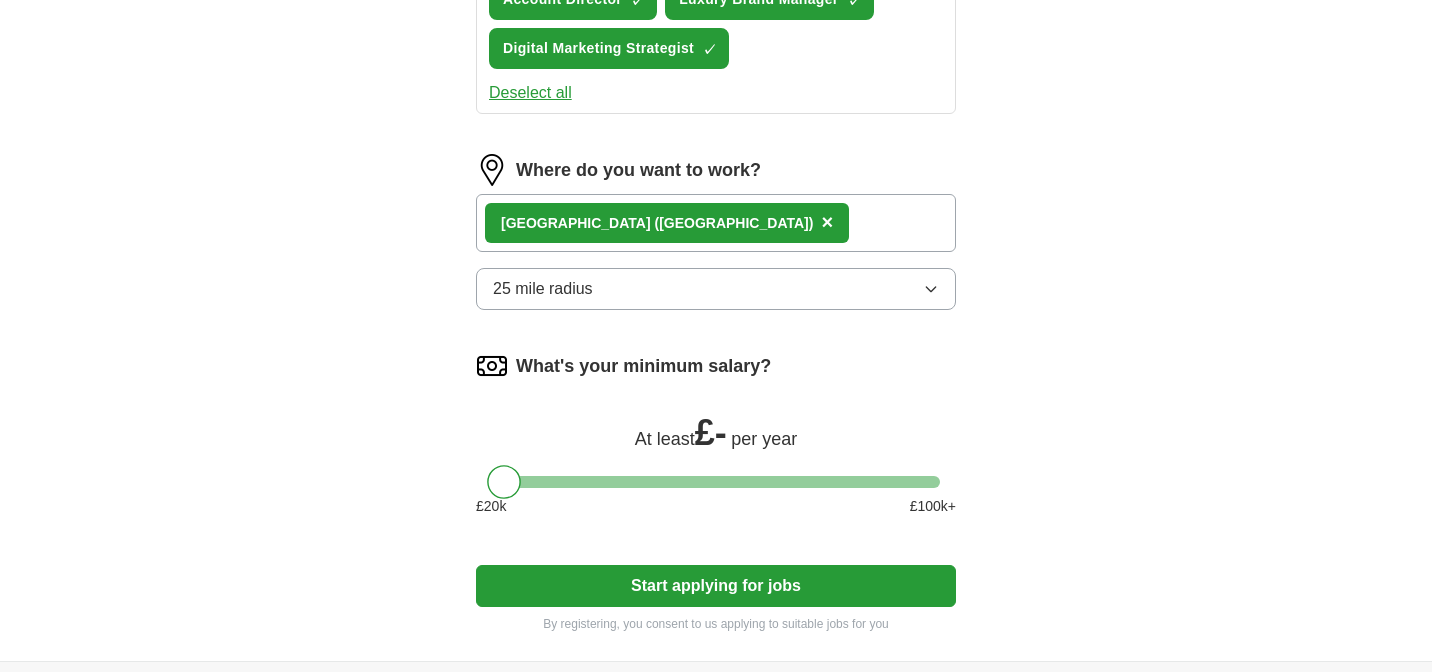 scroll, scrollTop: 1119, scrollLeft: 0, axis: vertical 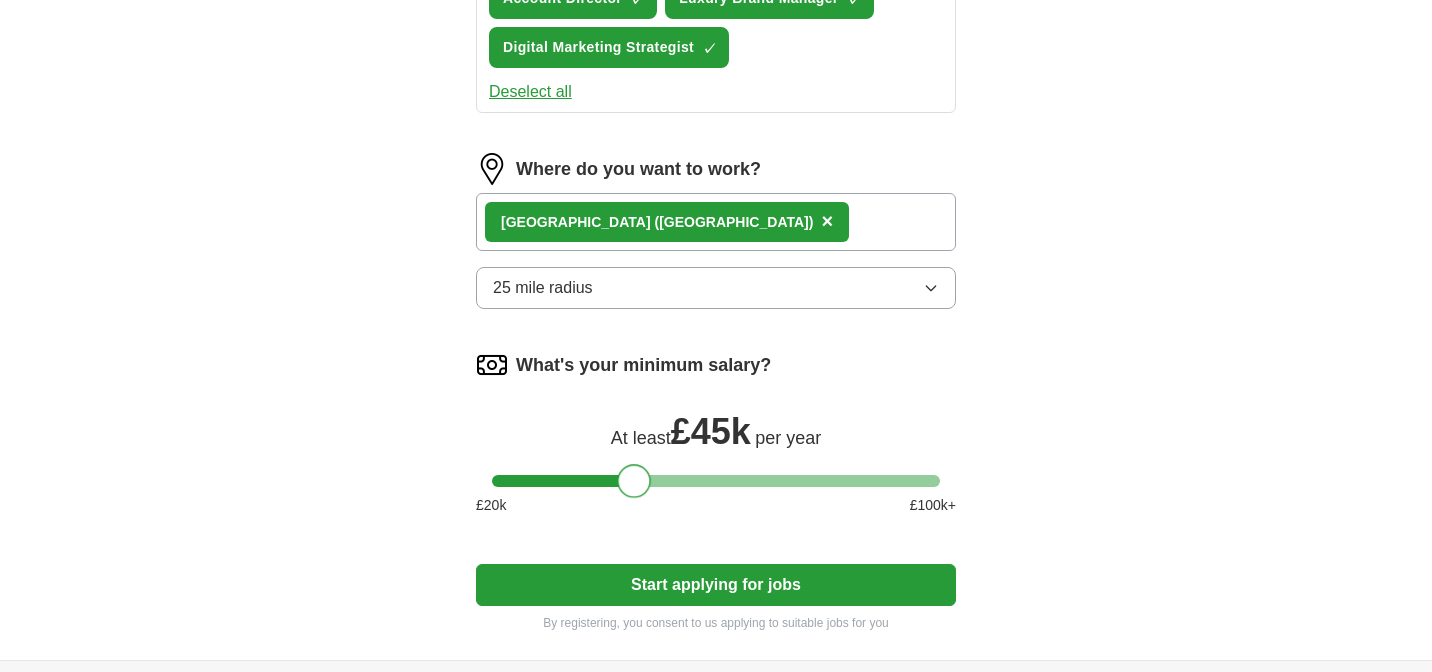drag, startPoint x: 503, startPoint y: 489, endPoint x: 631, endPoint y: 475, distance: 128.76335 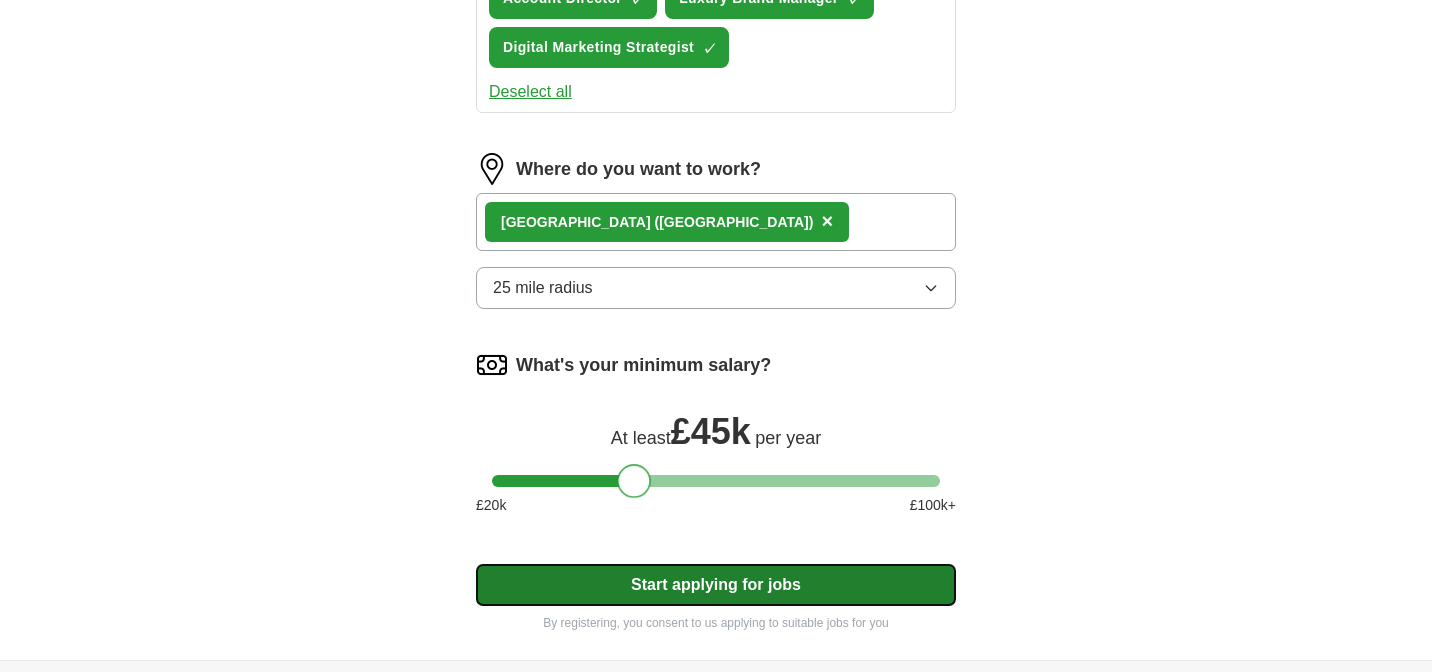click on "Start applying for jobs" at bounding box center (716, 585) 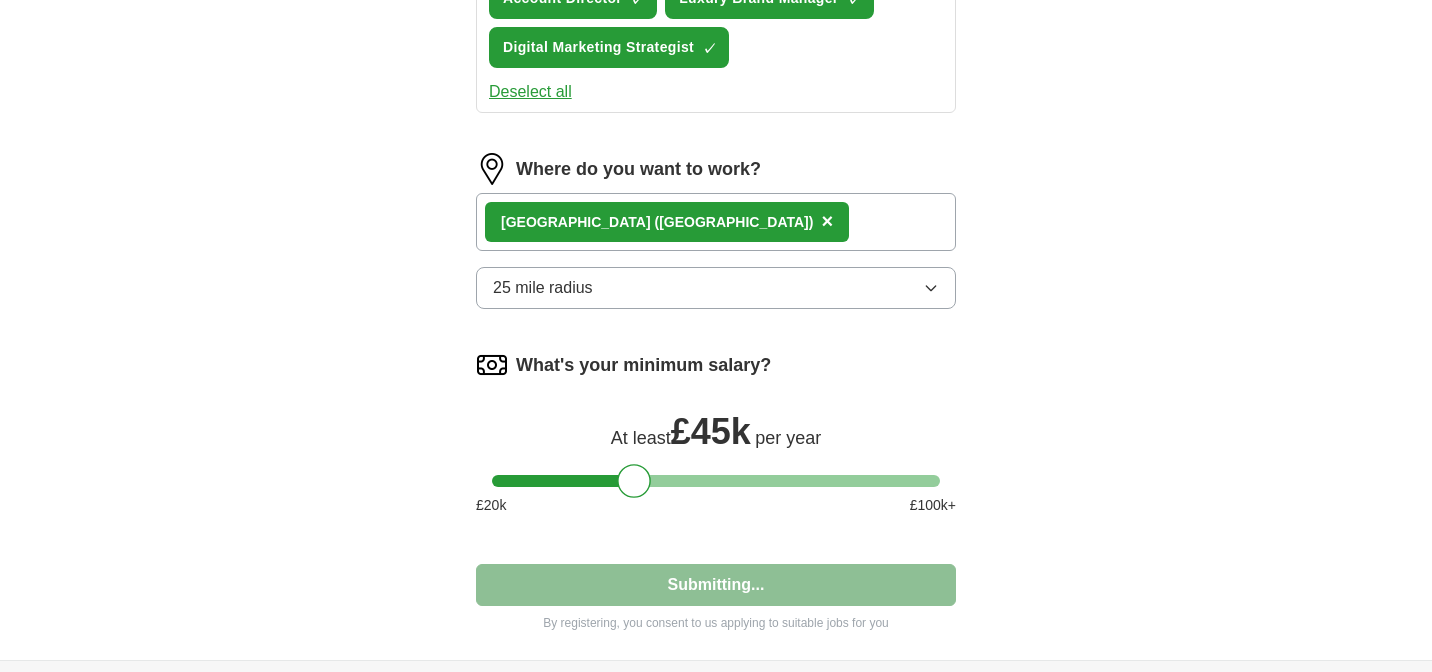 select on "**" 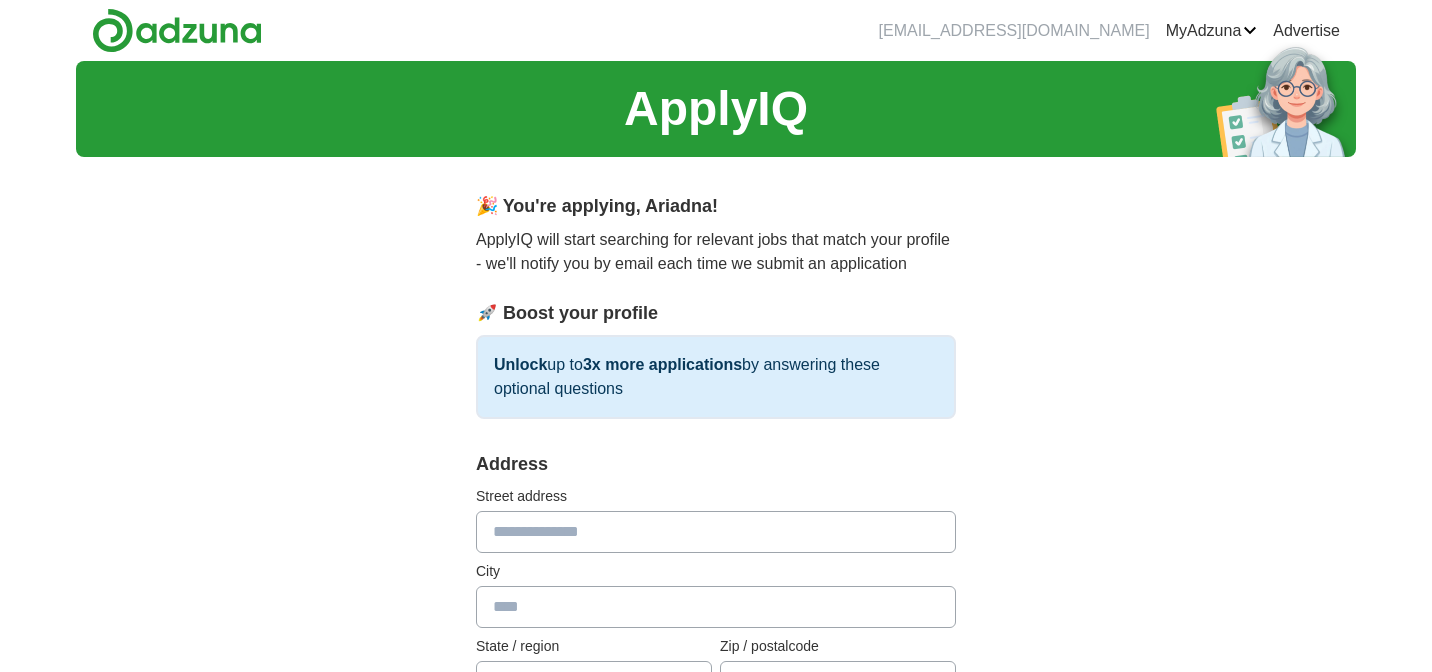 scroll, scrollTop: 43, scrollLeft: 0, axis: vertical 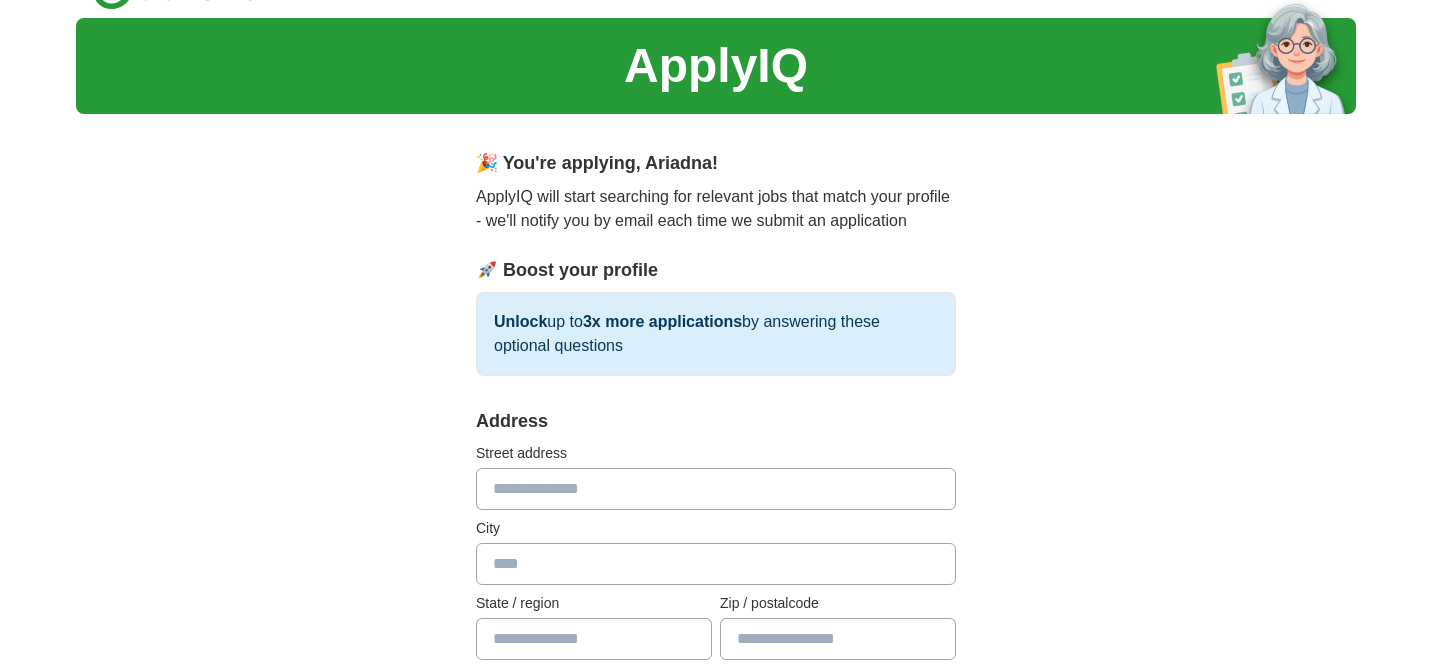 click at bounding box center (716, 489) 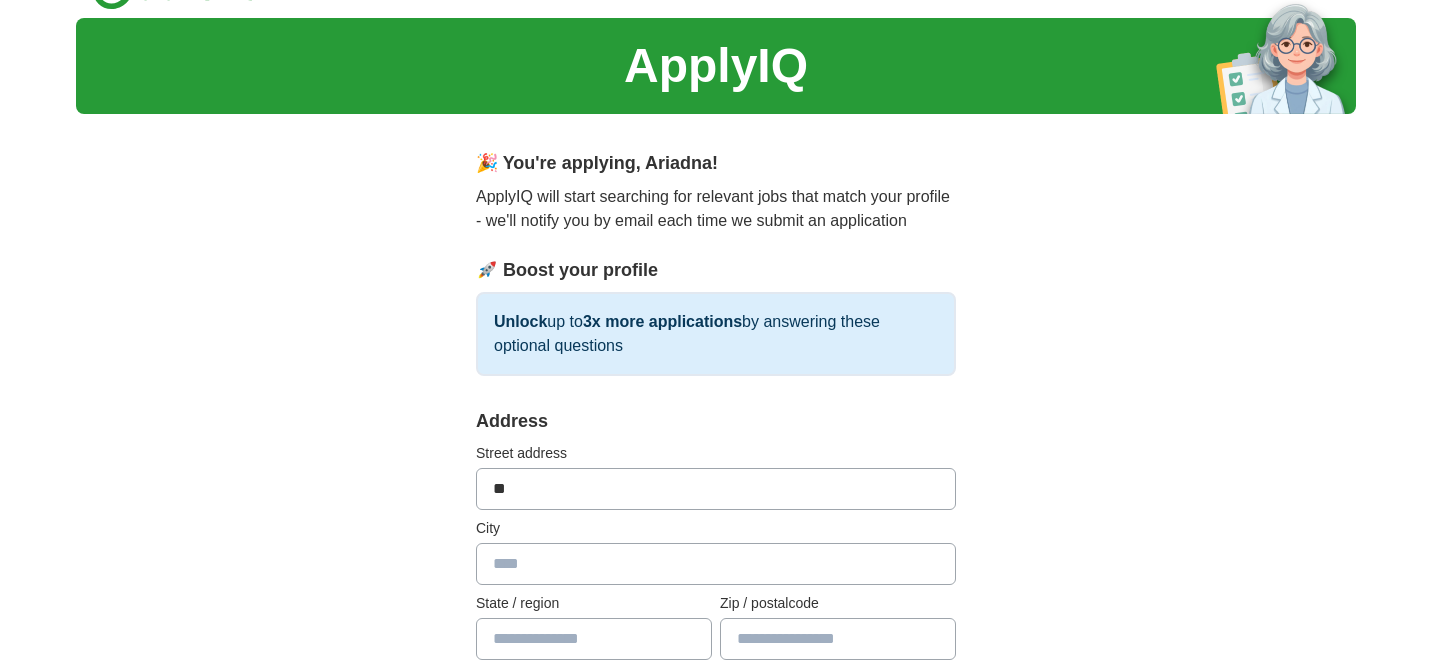 type on "**********" 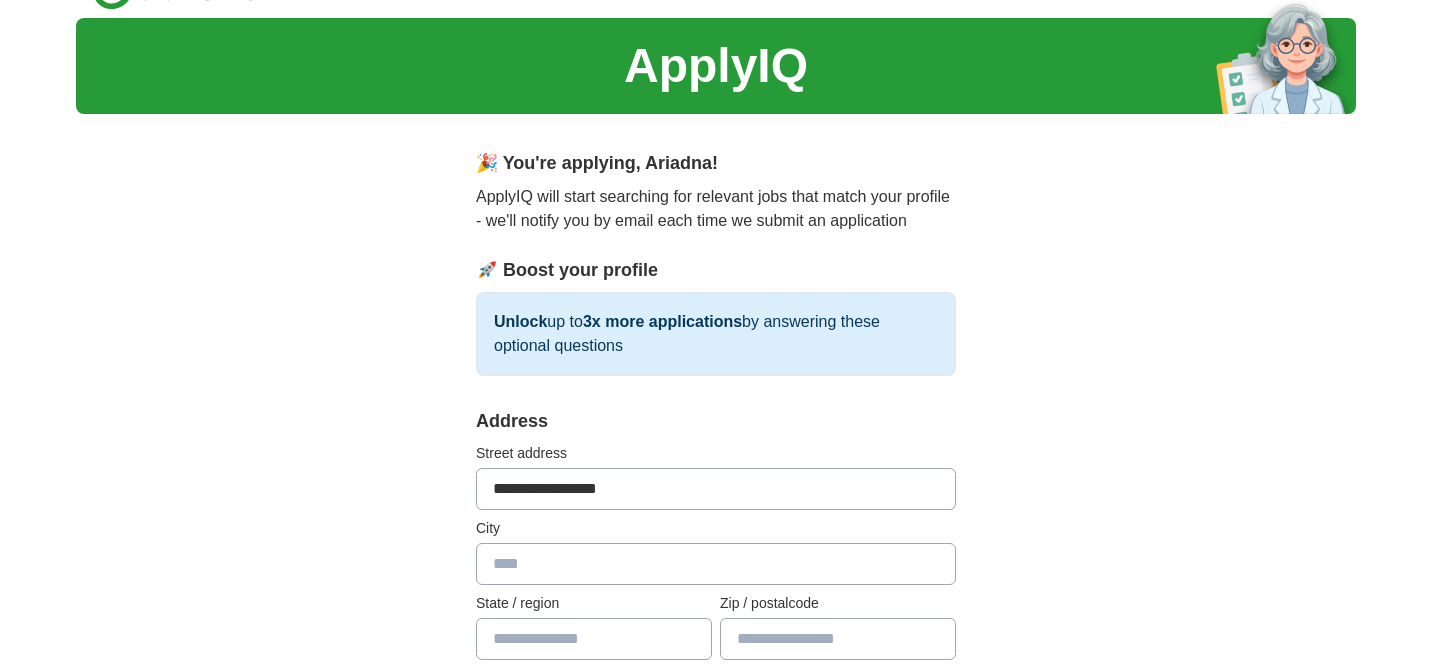 type on "******" 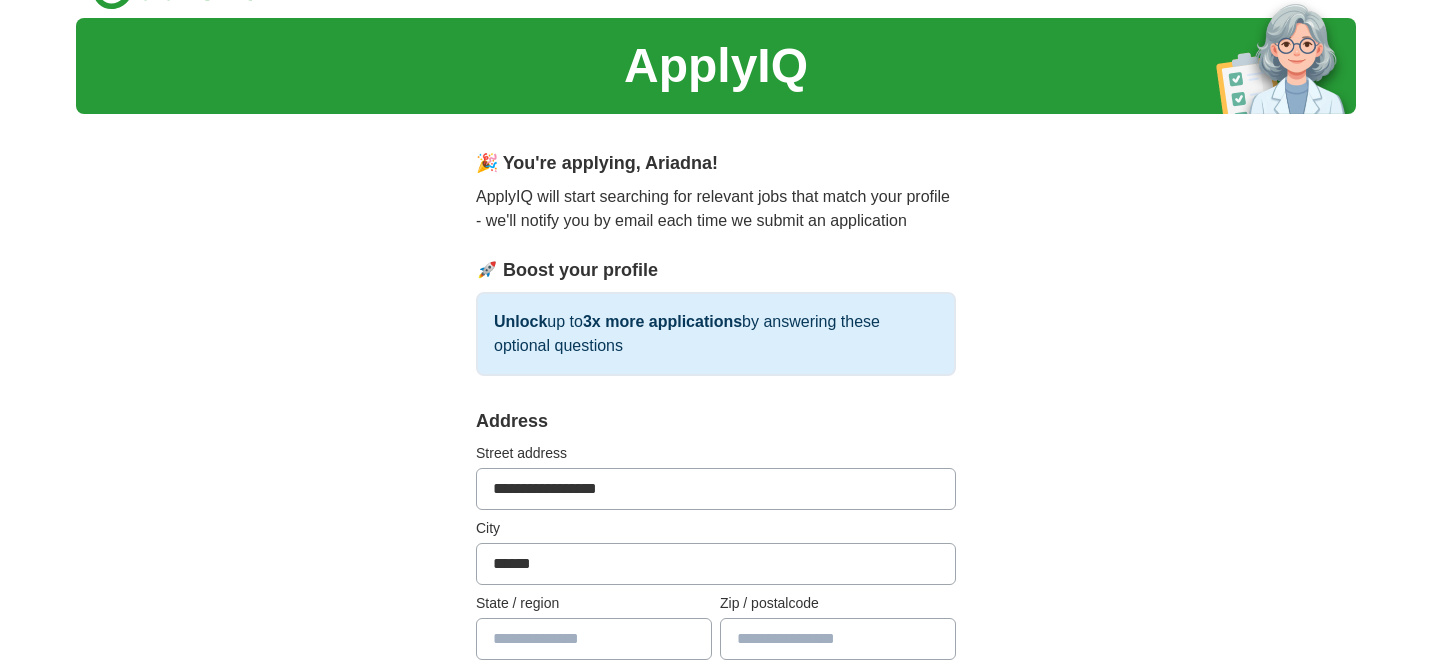 type on "******" 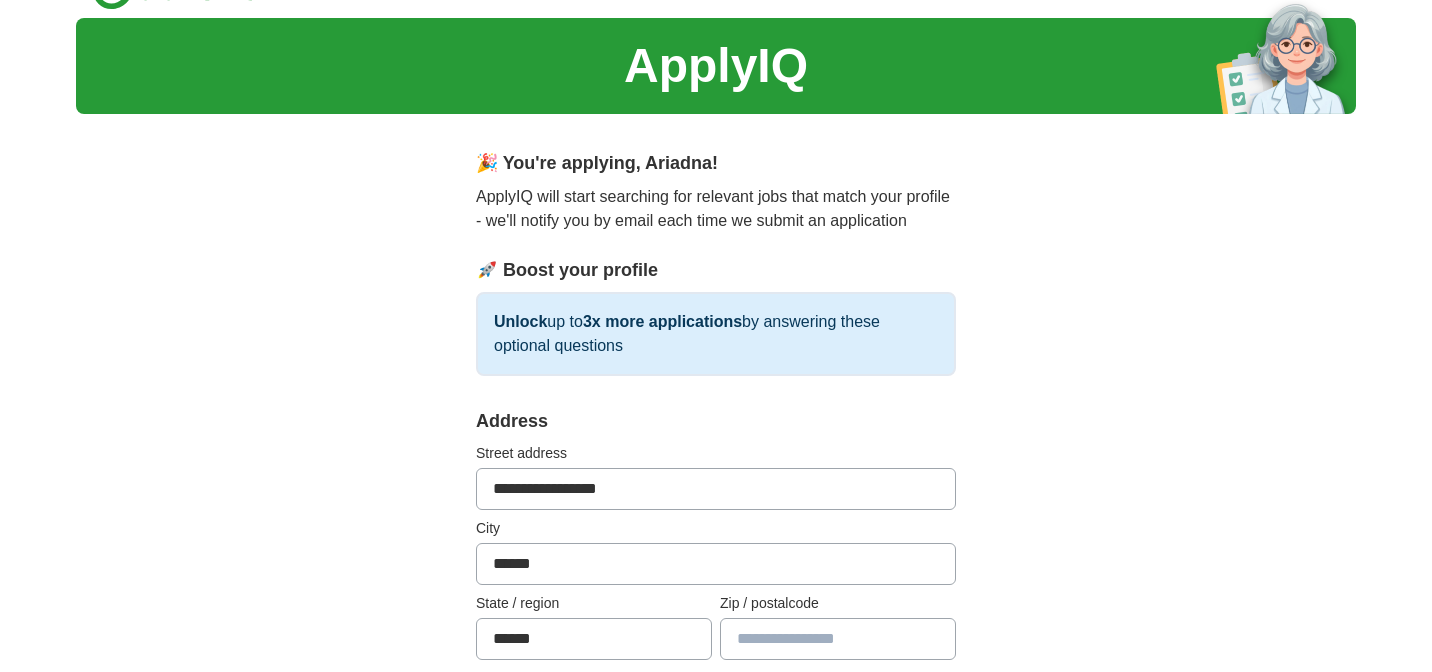 type on "*******" 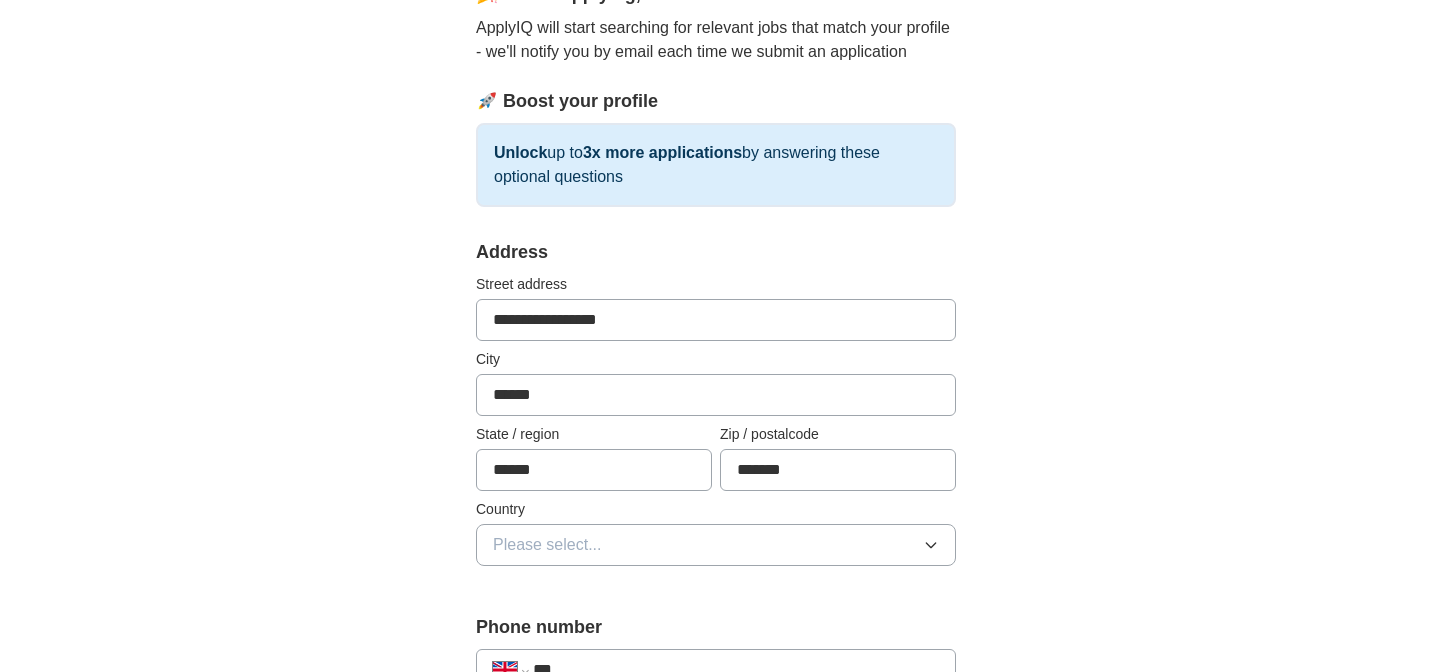 scroll, scrollTop: 498, scrollLeft: 0, axis: vertical 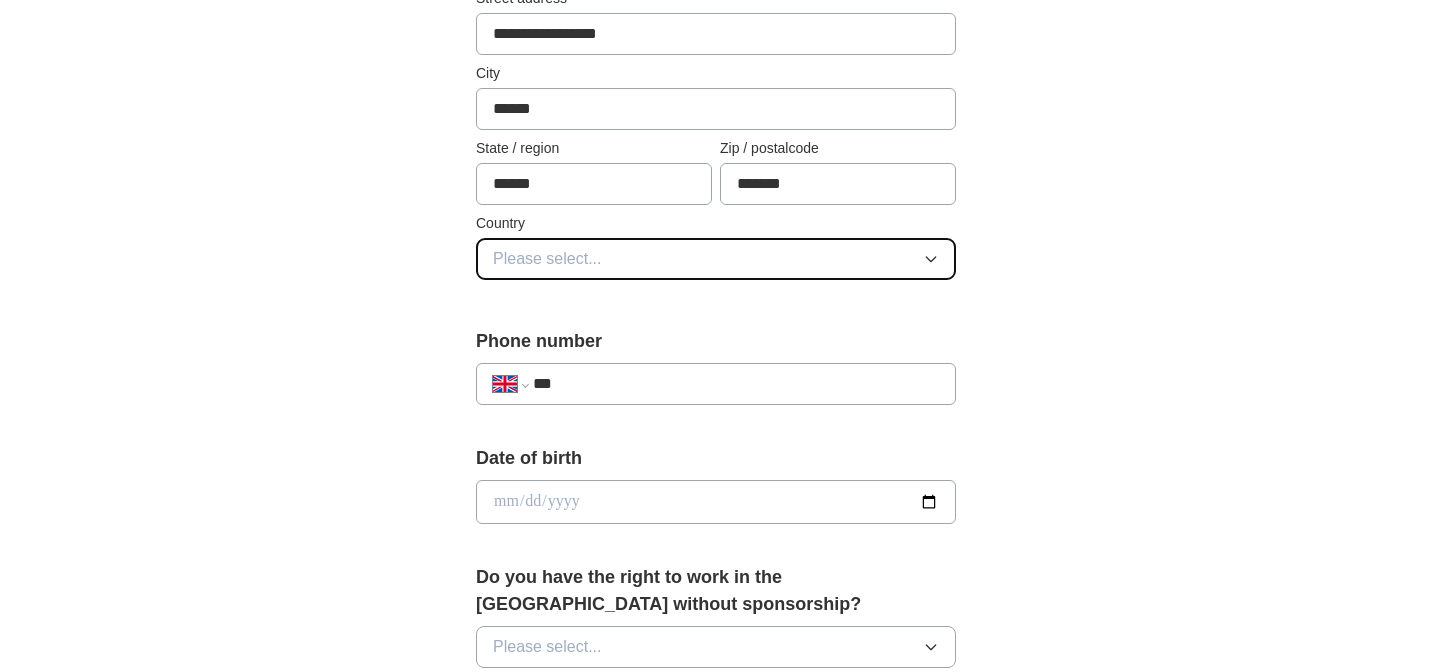 click on "Please select..." at bounding box center (547, 259) 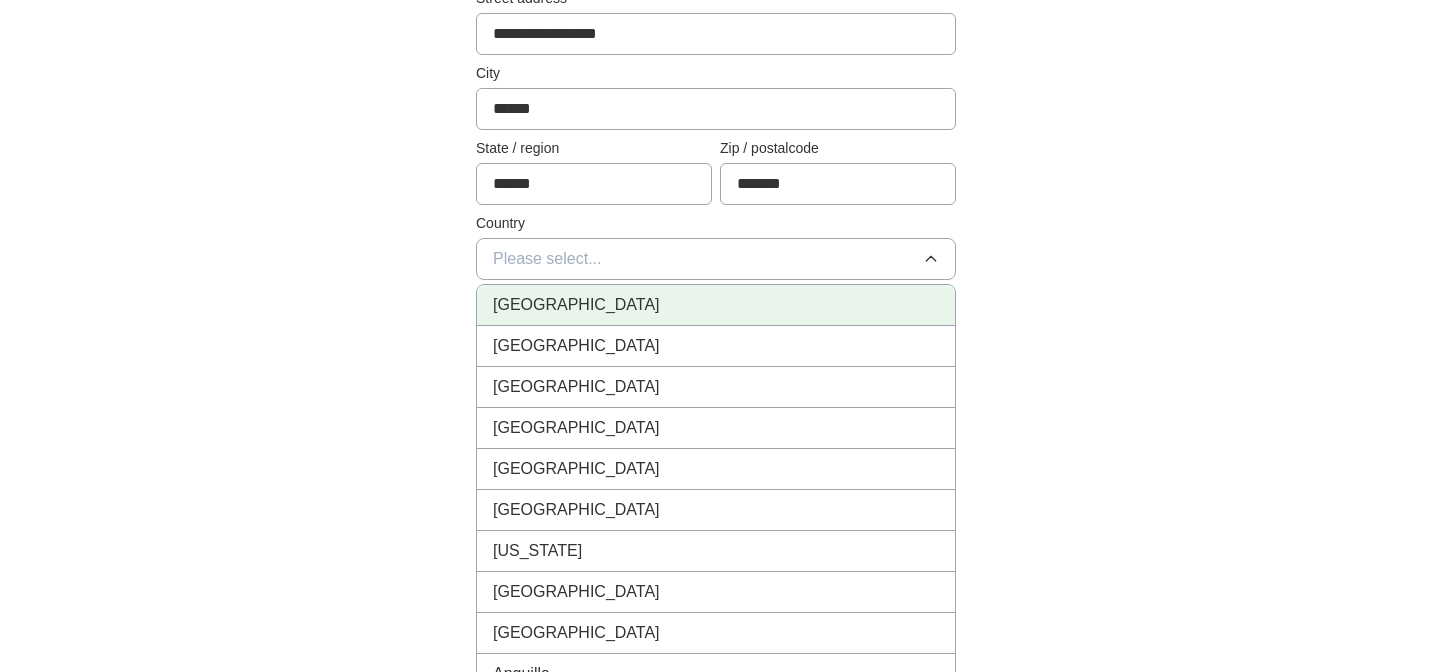 click on "[GEOGRAPHIC_DATA]" at bounding box center (576, 305) 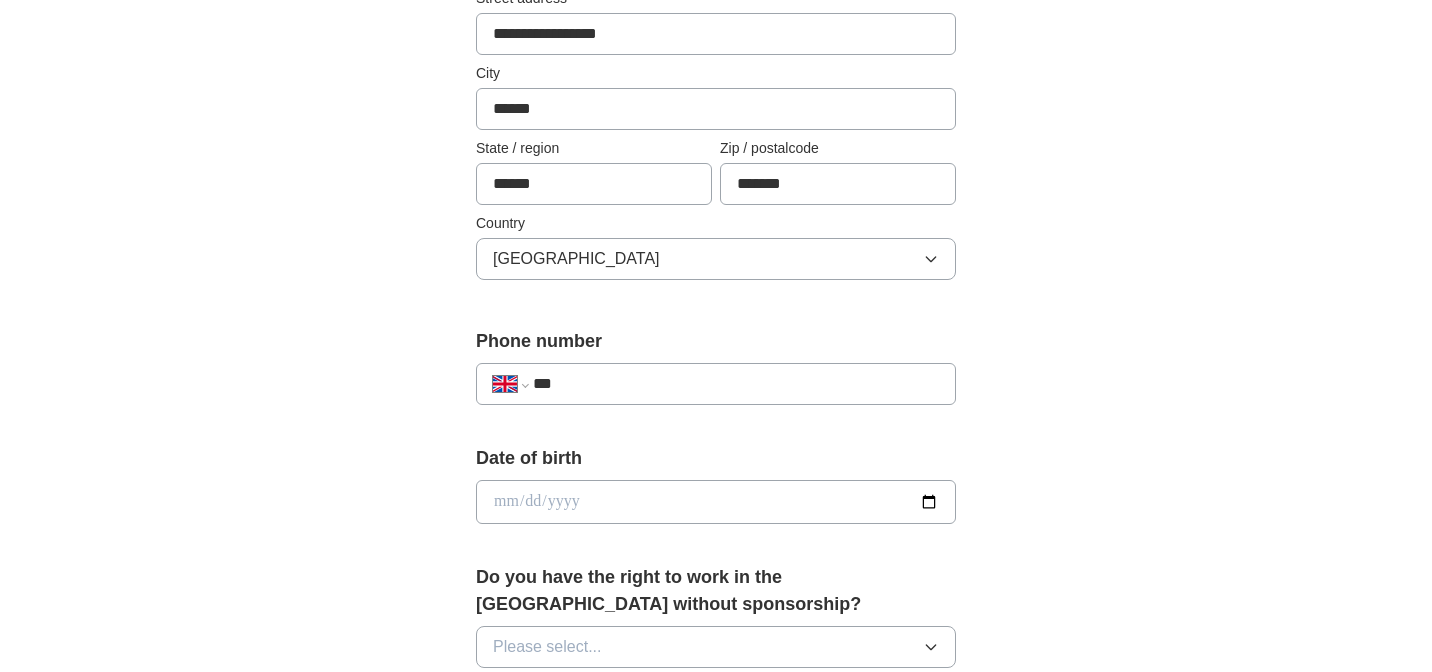 click on "***" at bounding box center (736, 384) 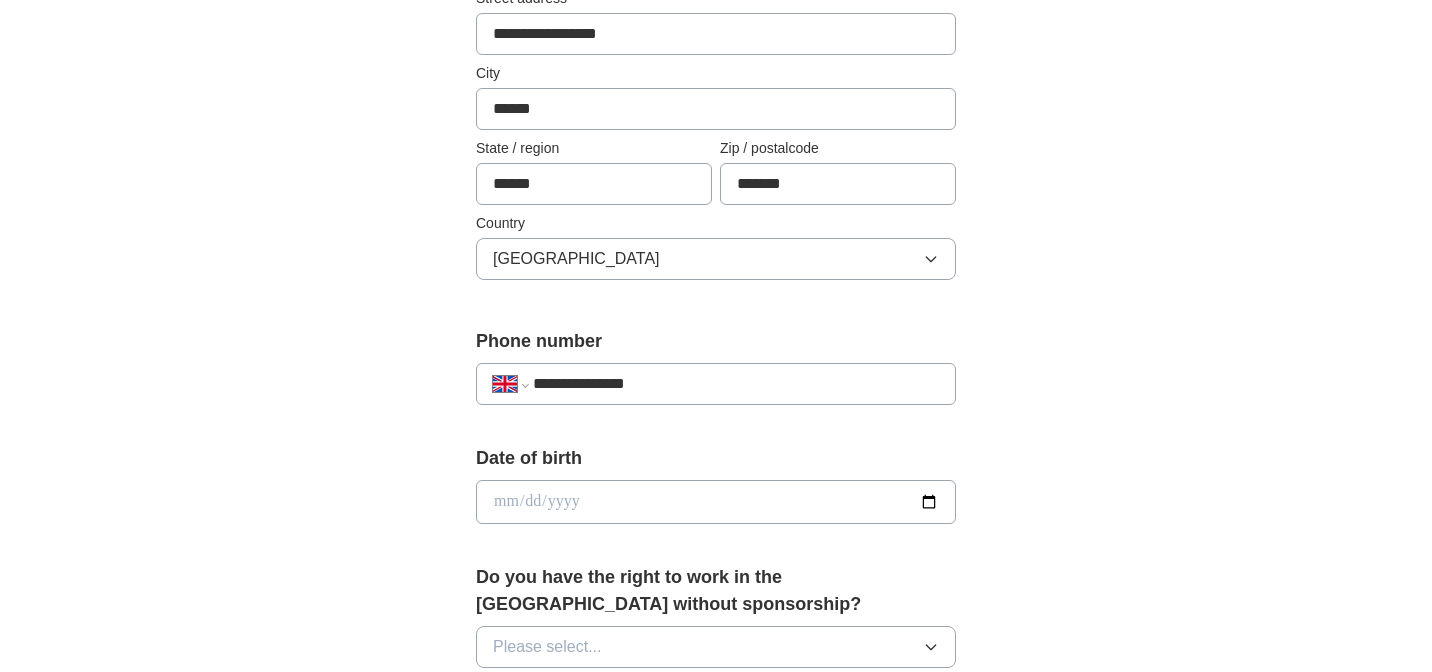 click at bounding box center [716, 502] 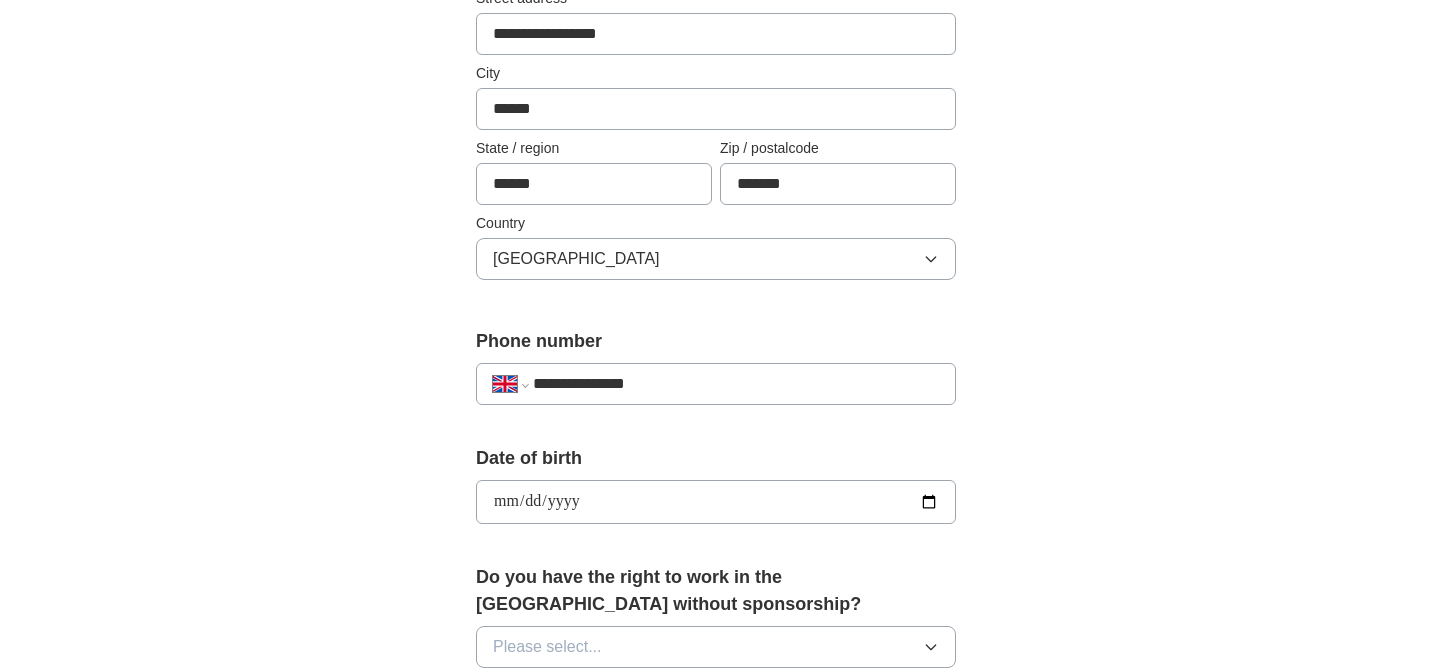 type on "**********" 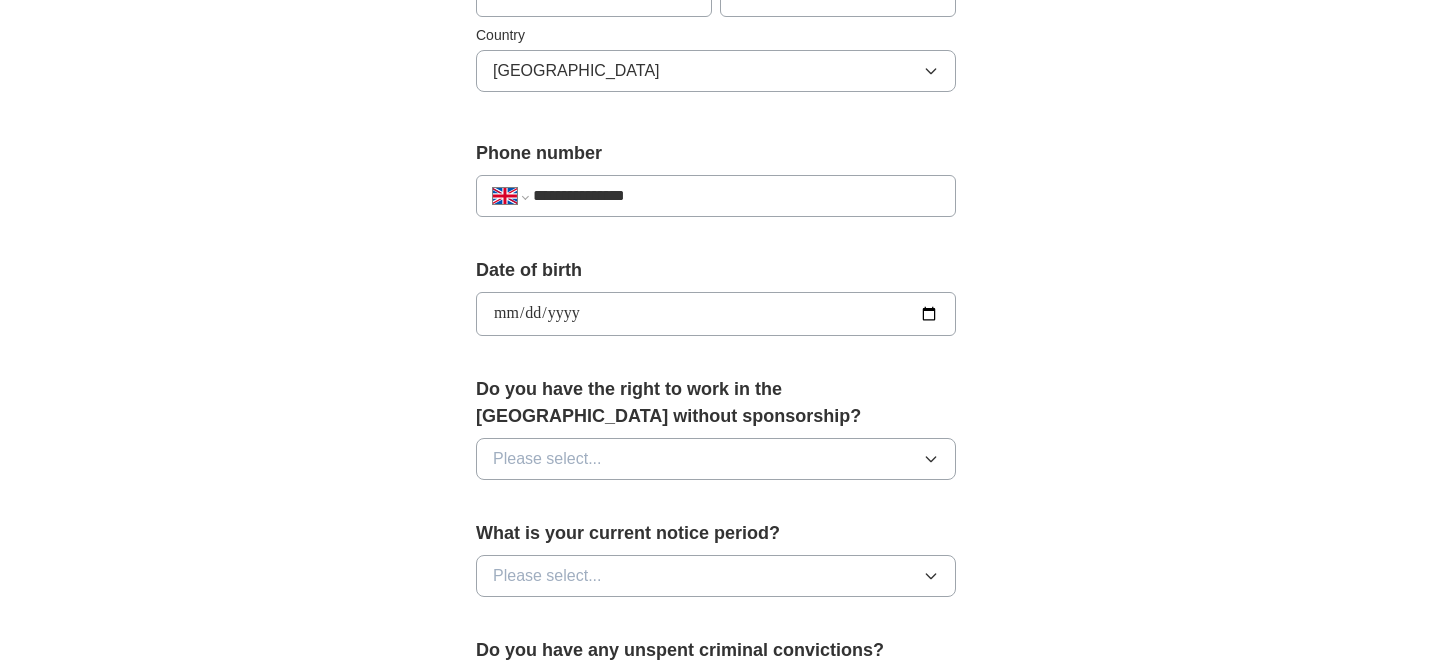 scroll, scrollTop: 741, scrollLeft: 0, axis: vertical 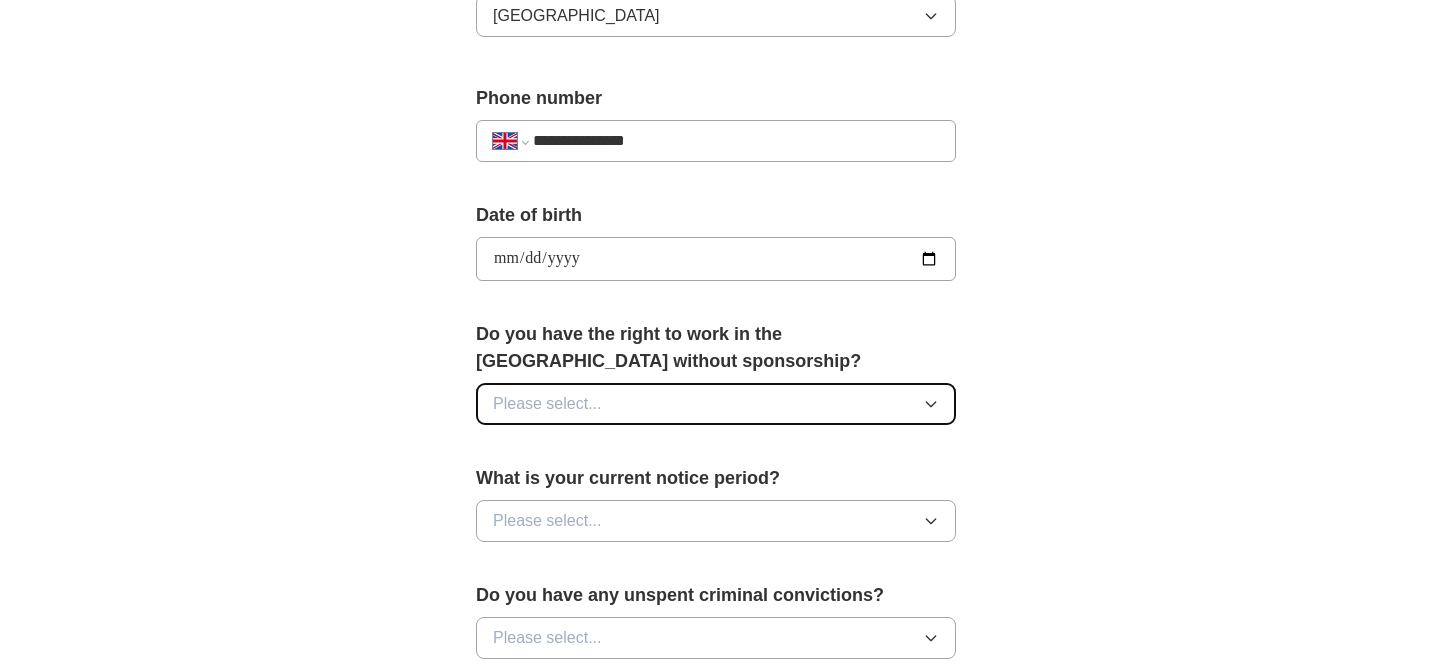 click on "Please select..." at bounding box center [547, 404] 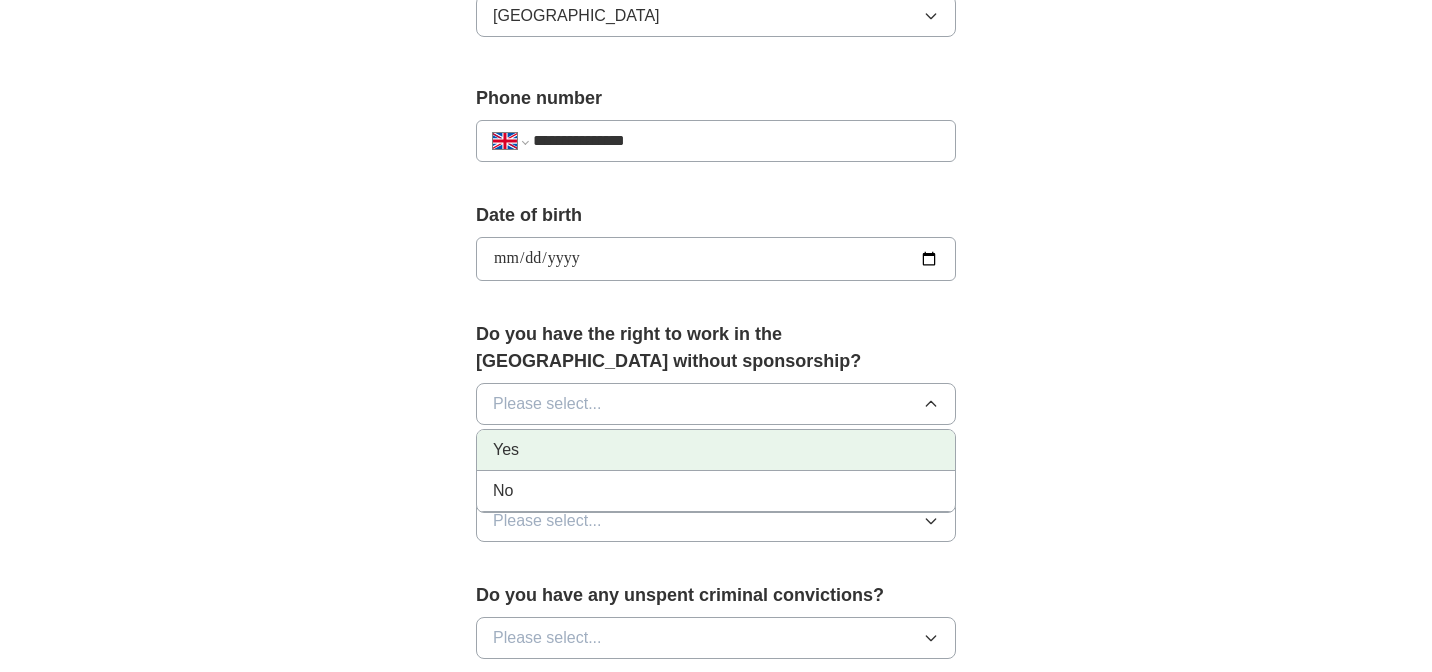 click on "Yes" at bounding box center [716, 450] 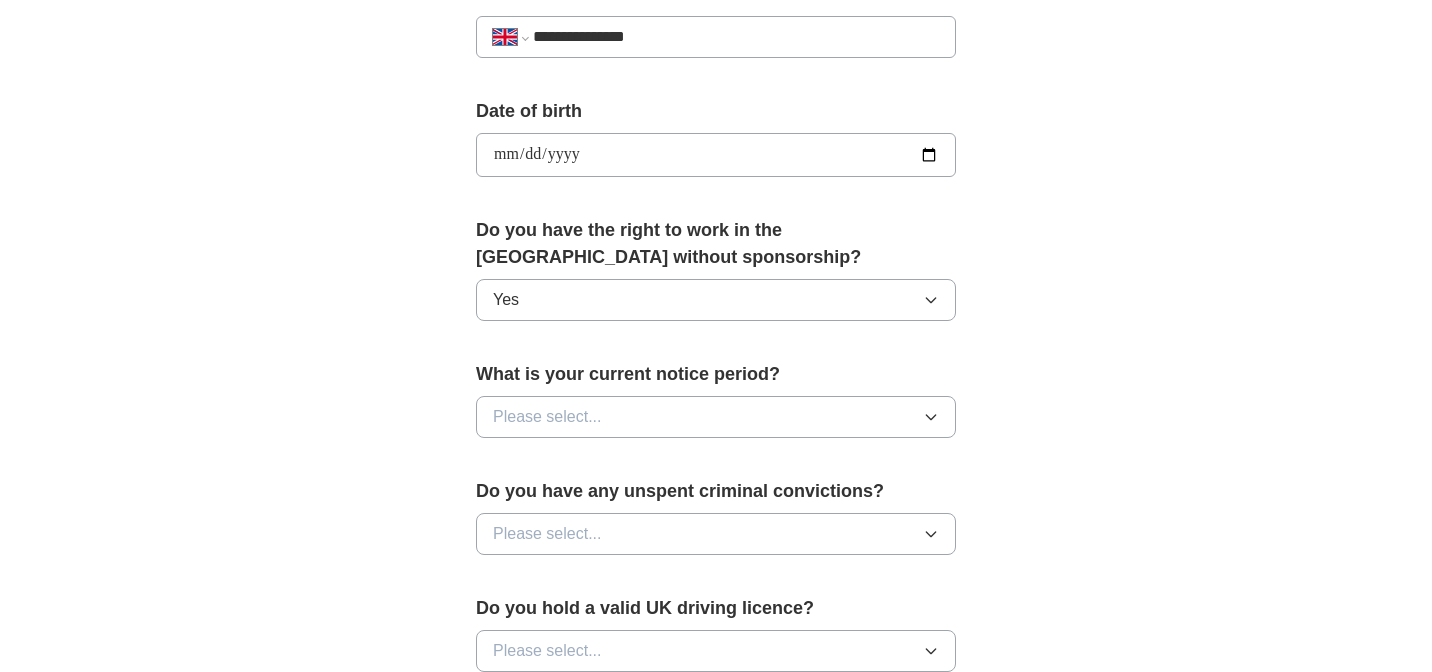 scroll, scrollTop: 890, scrollLeft: 0, axis: vertical 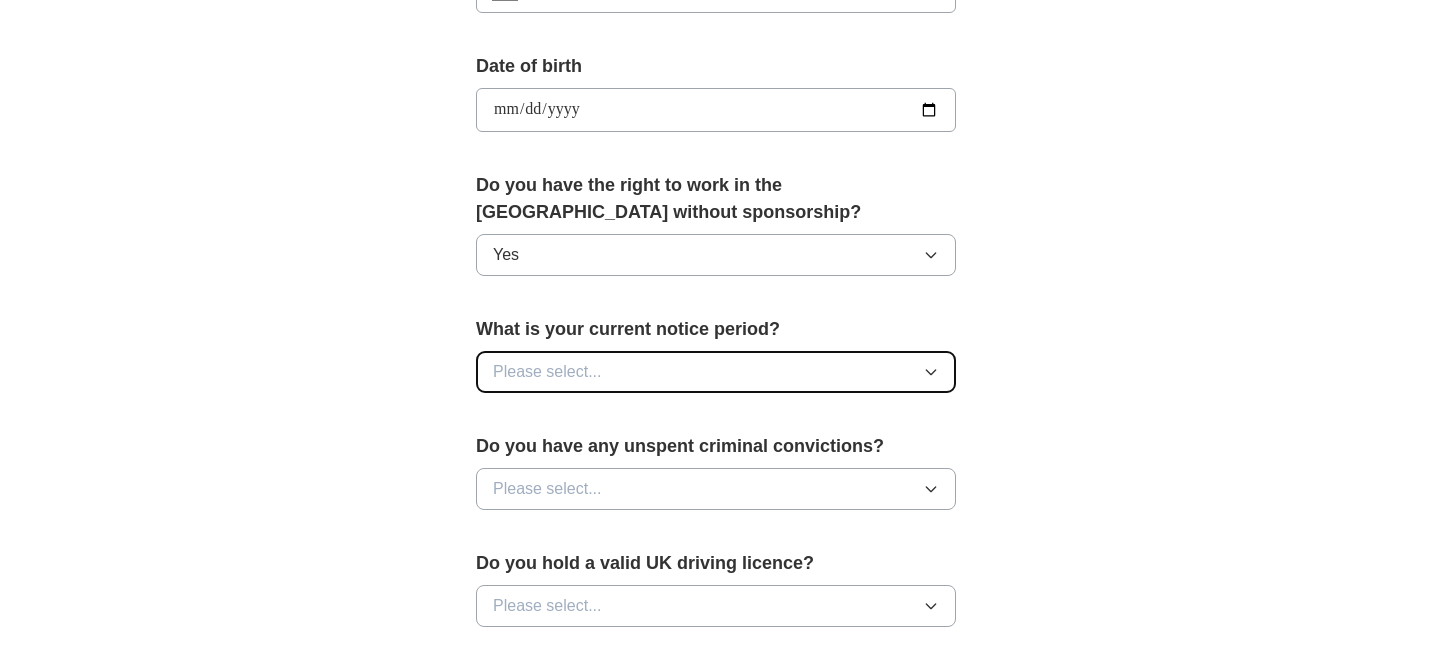 click on "Please select..." at bounding box center (547, 372) 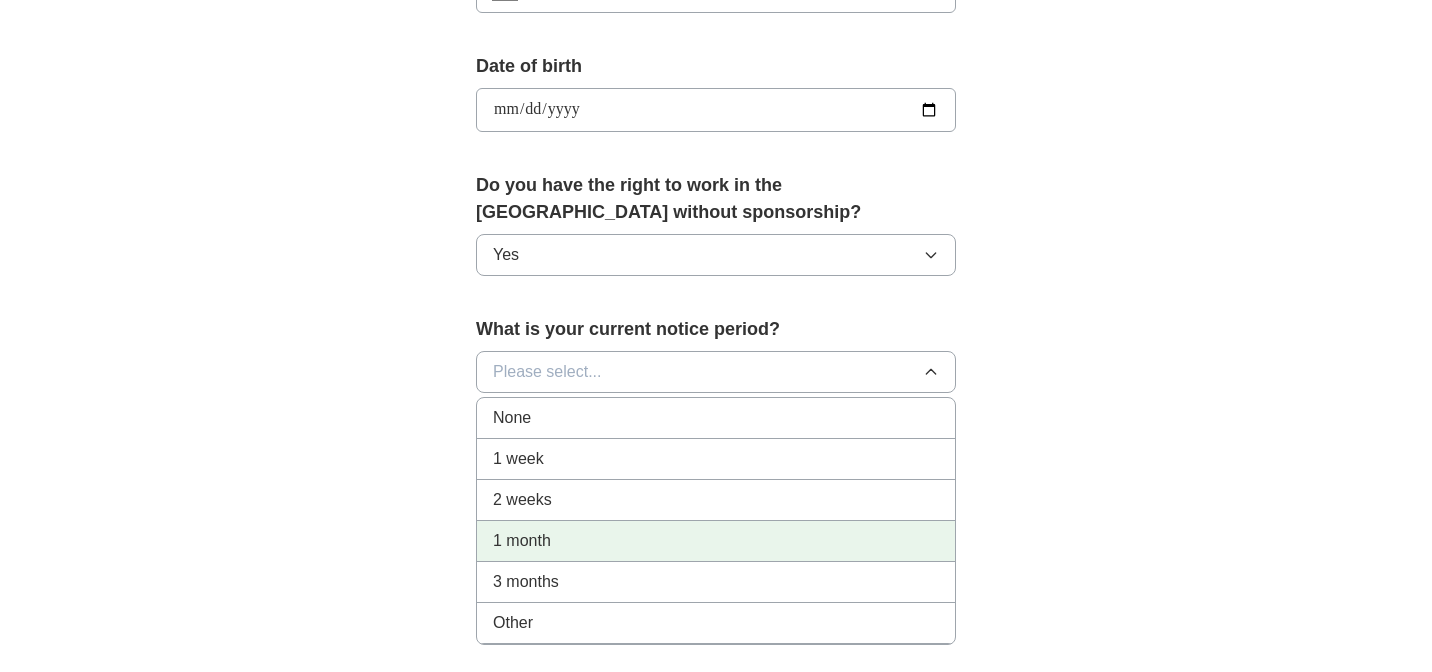 click on "1 month" at bounding box center [716, 541] 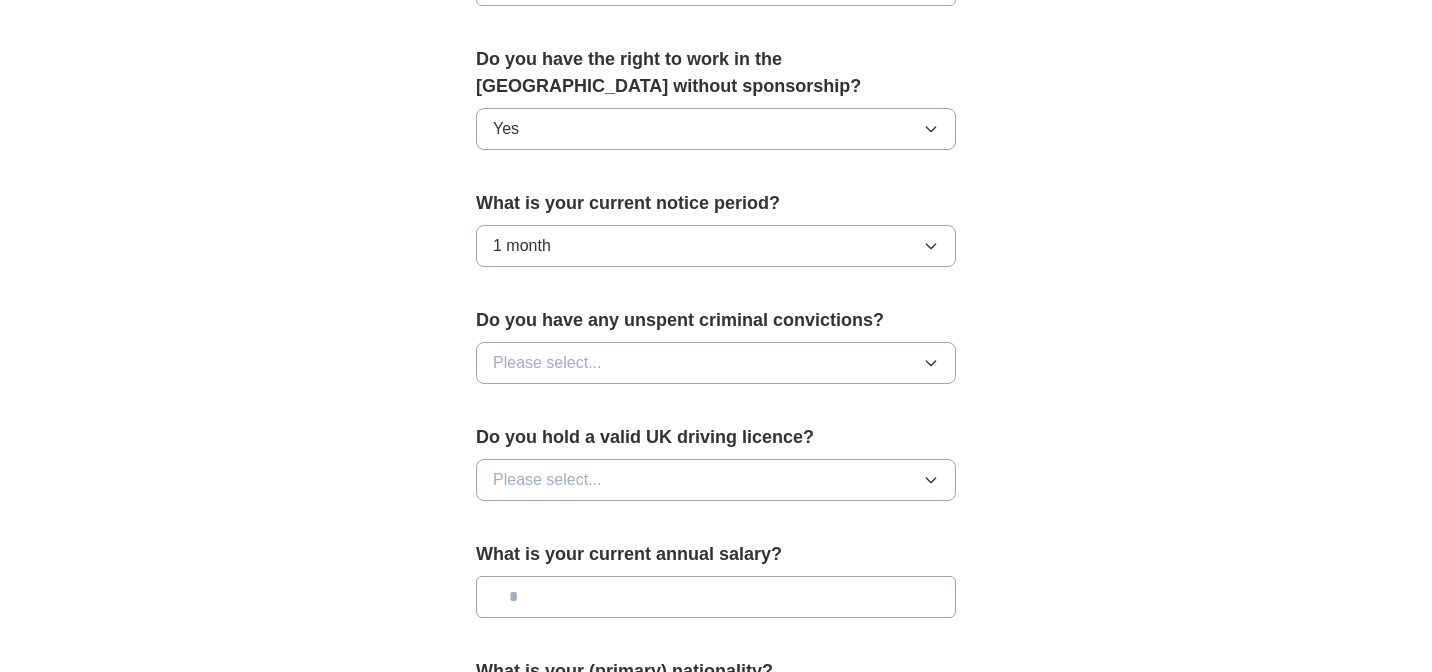 scroll, scrollTop: 1020, scrollLeft: 0, axis: vertical 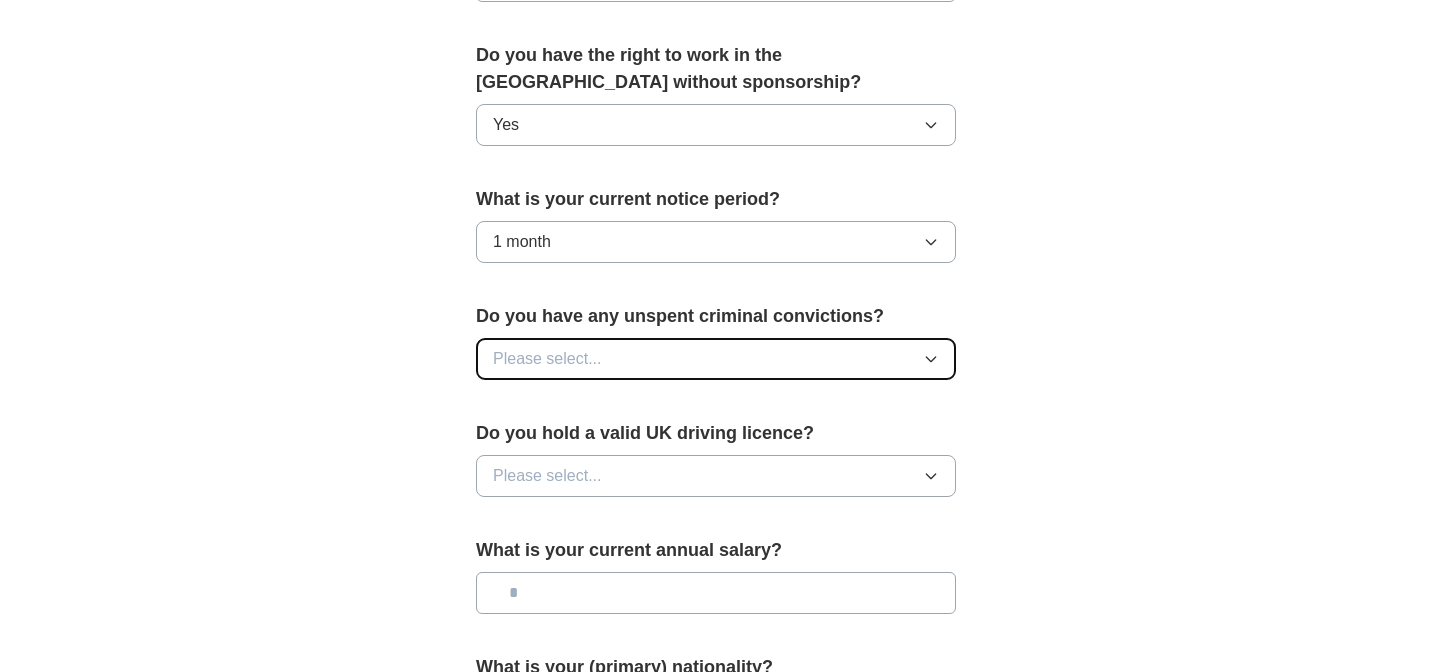 click on "Please select..." at bounding box center (547, 359) 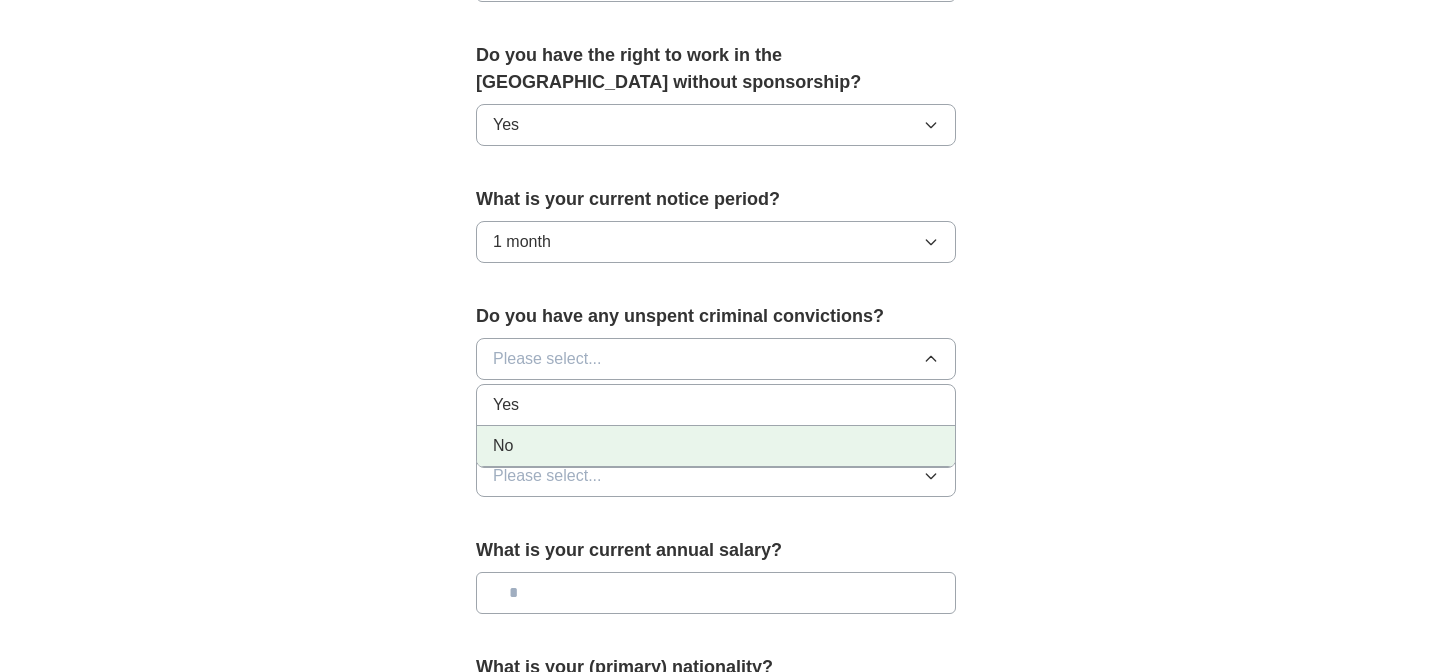 click on "No" at bounding box center [716, 446] 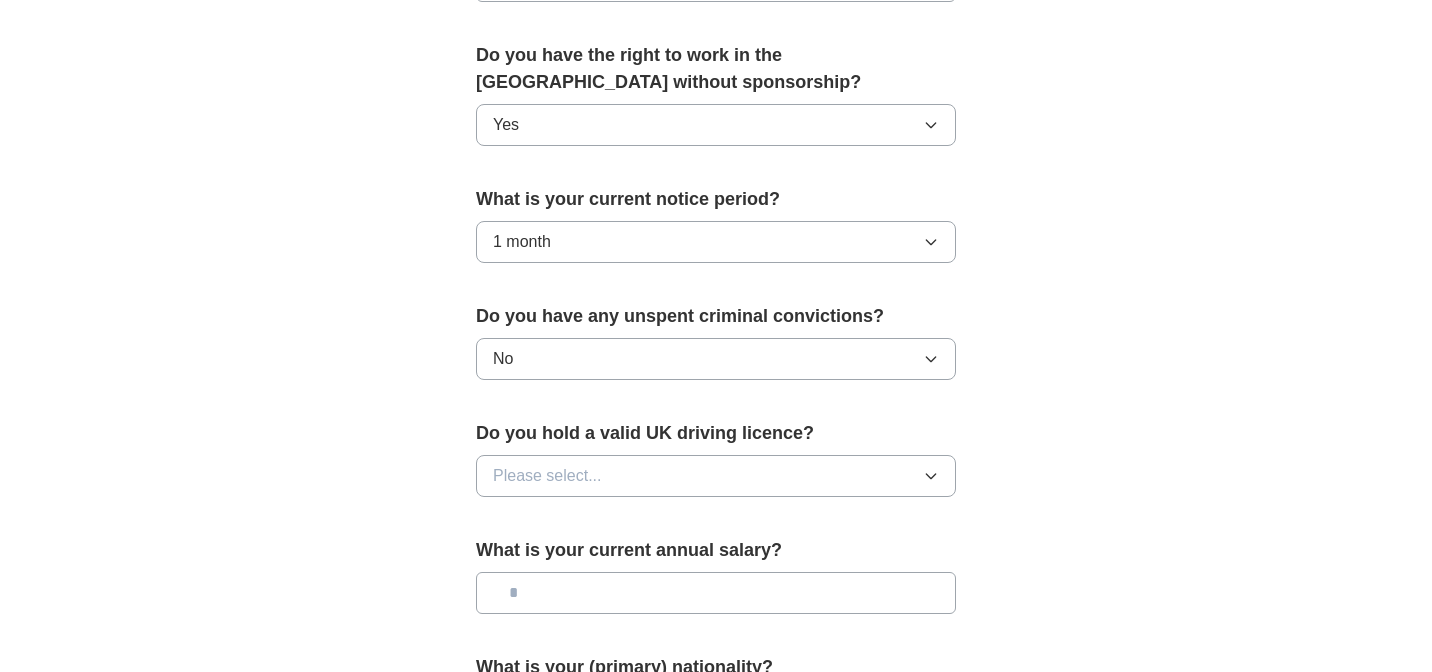 scroll, scrollTop: 1101, scrollLeft: 0, axis: vertical 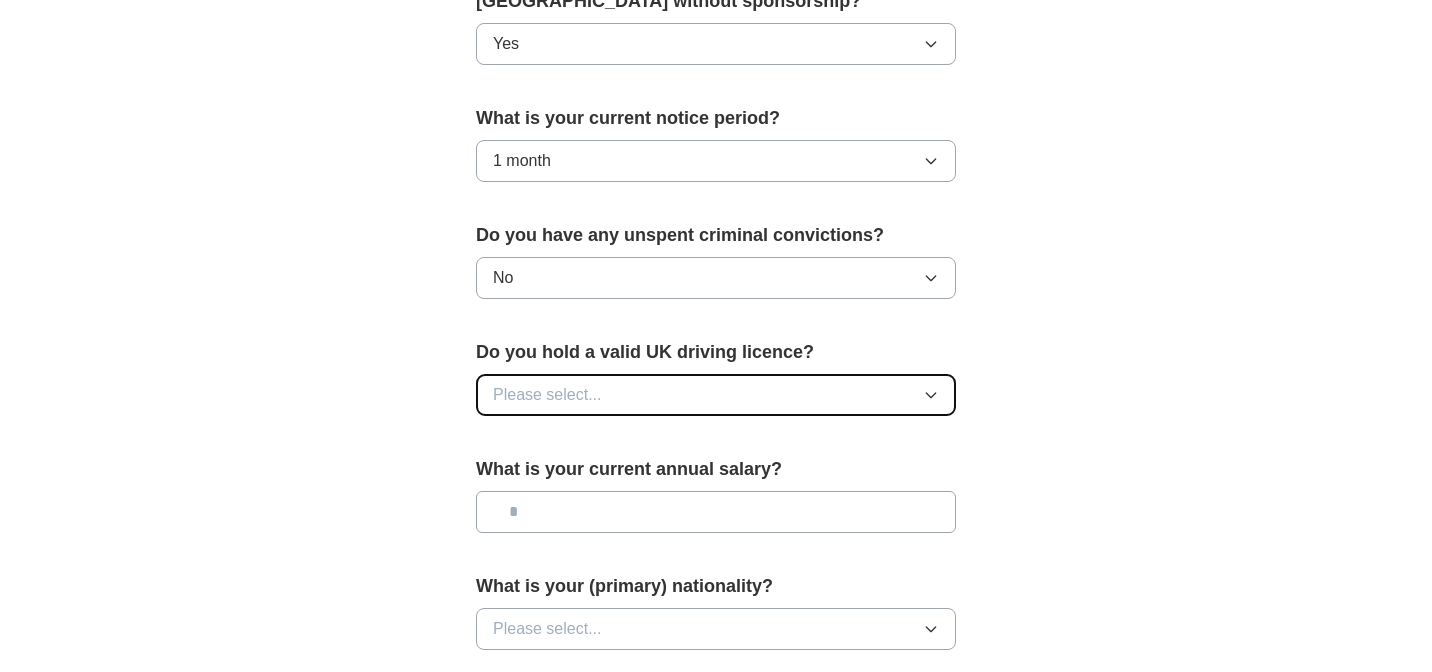click on "Please select..." at bounding box center (547, 395) 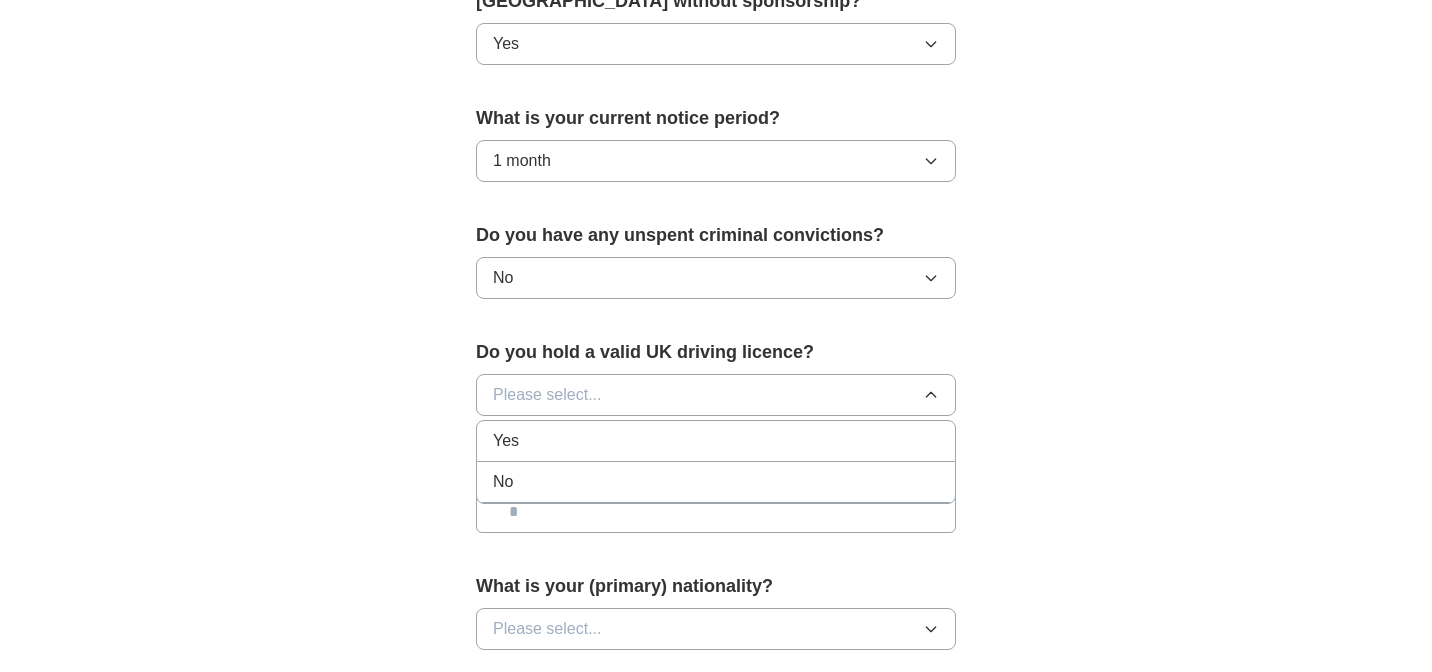 click on "No" at bounding box center (716, 482) 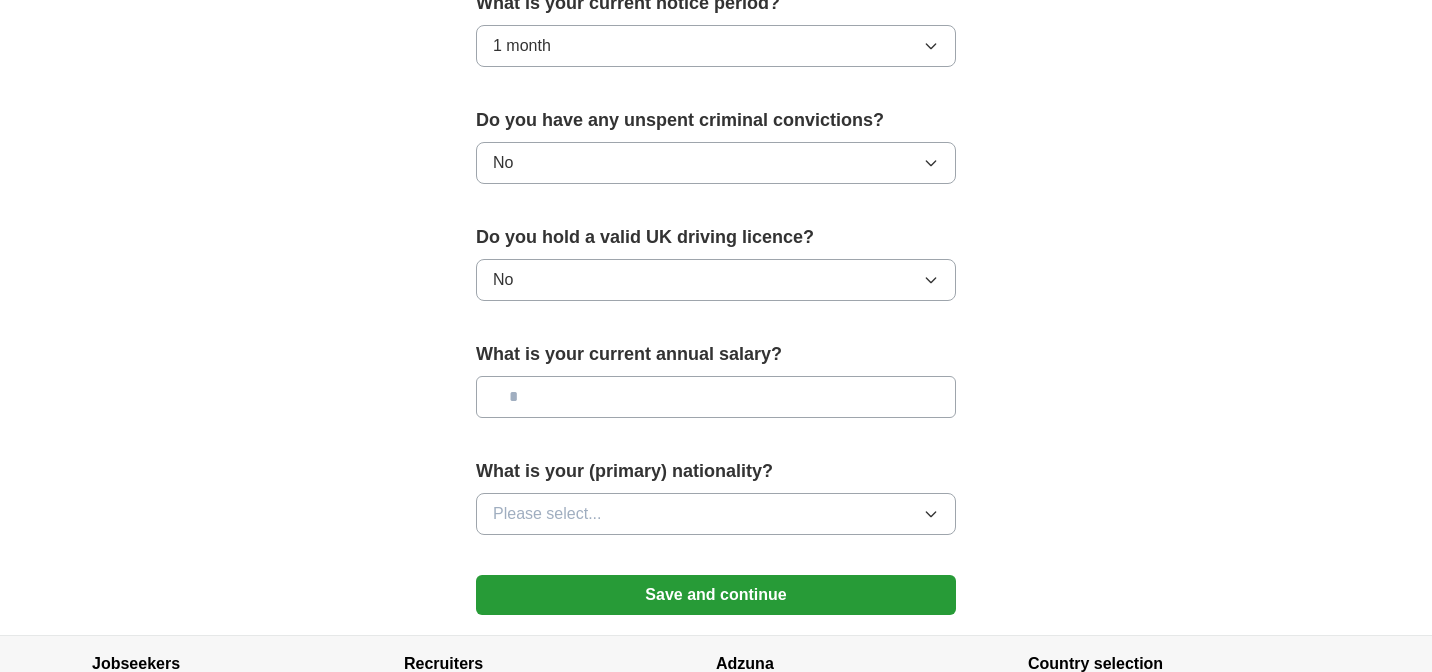 scroll, scrollTop: 1261, scrollLeft: 0, axis: vertical 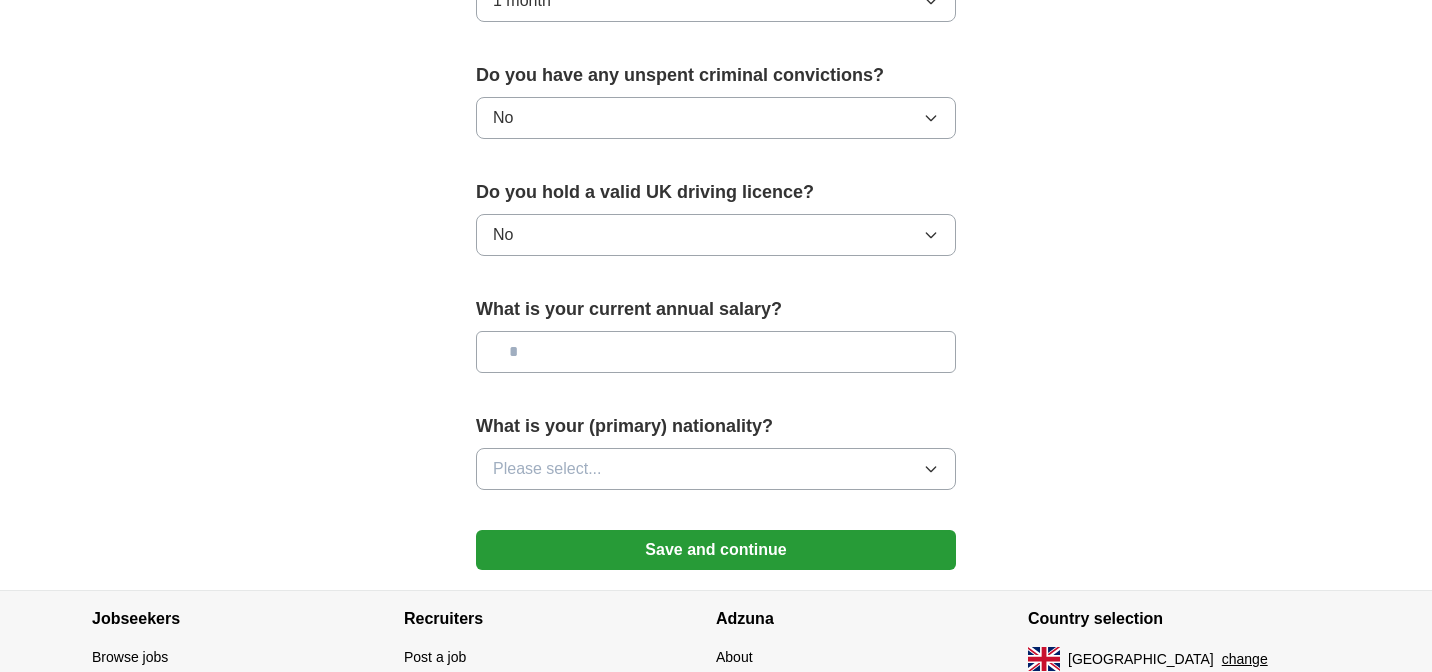 click at bounding box center [716, 352] 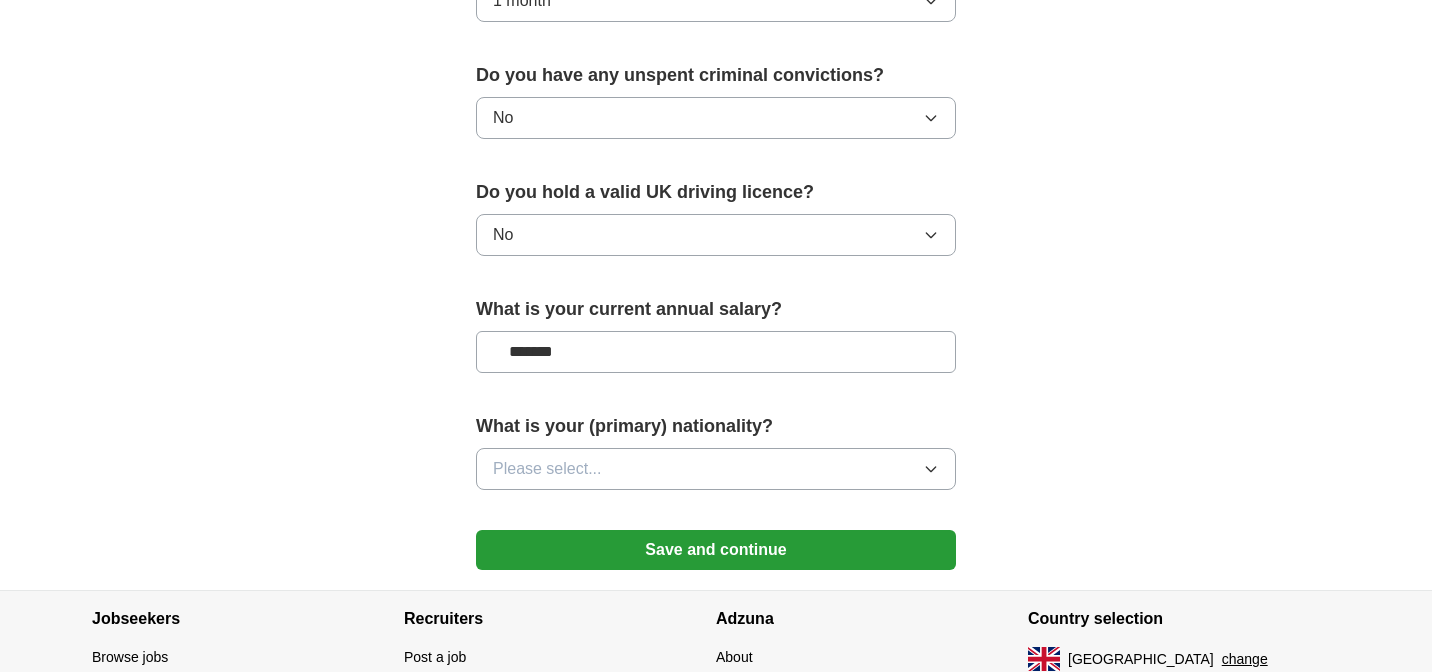 type on "*******" 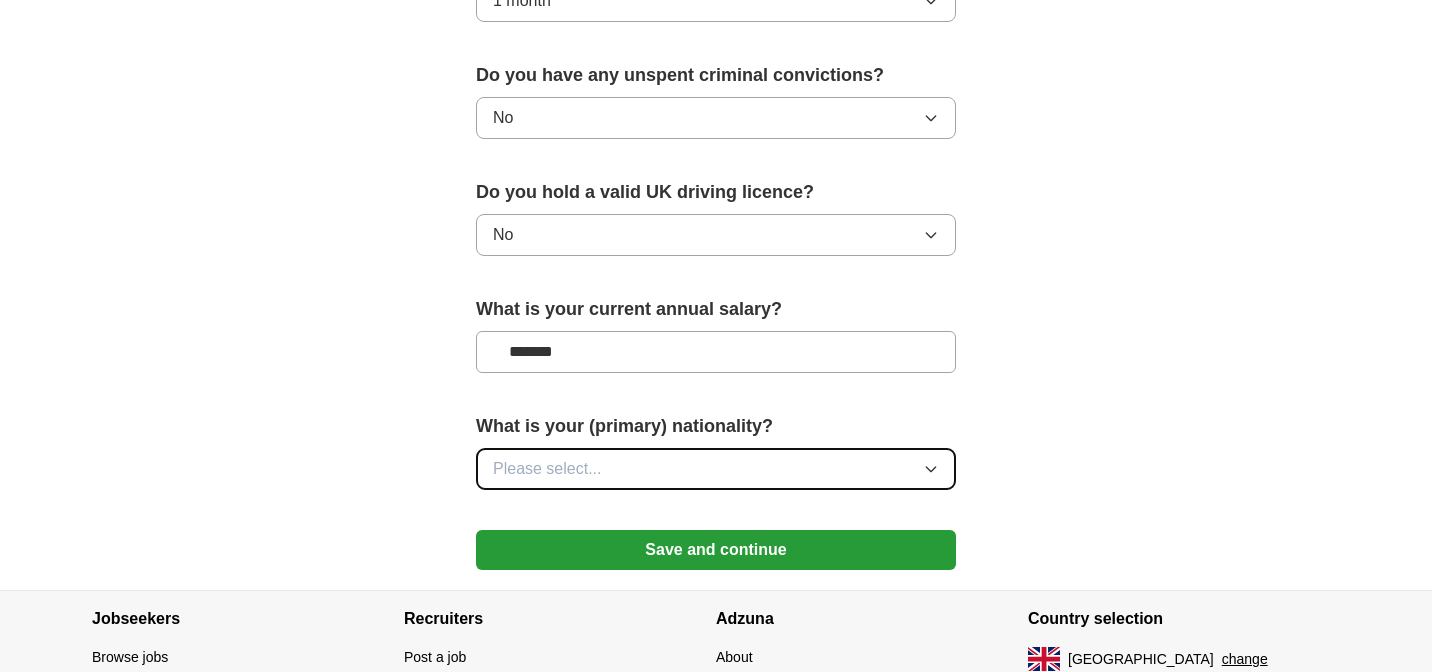 click on "Please select..." at bounding box center (547, 469) 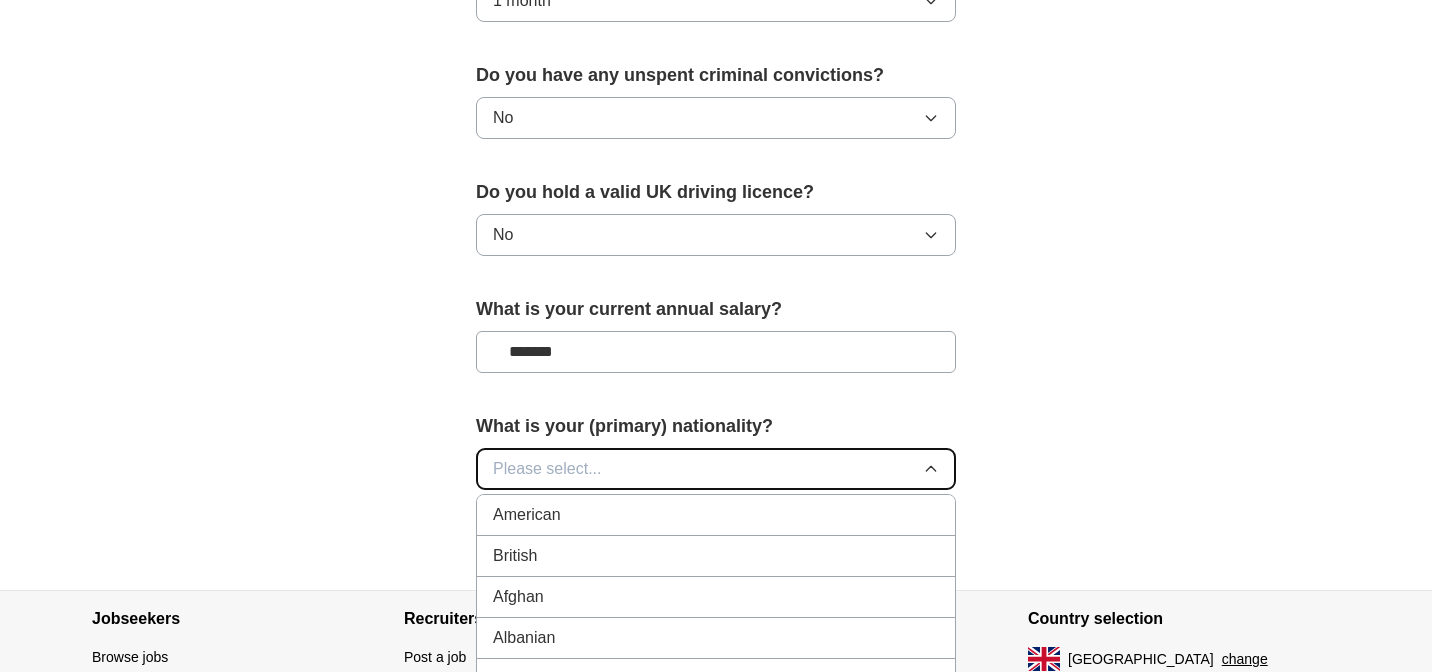 type 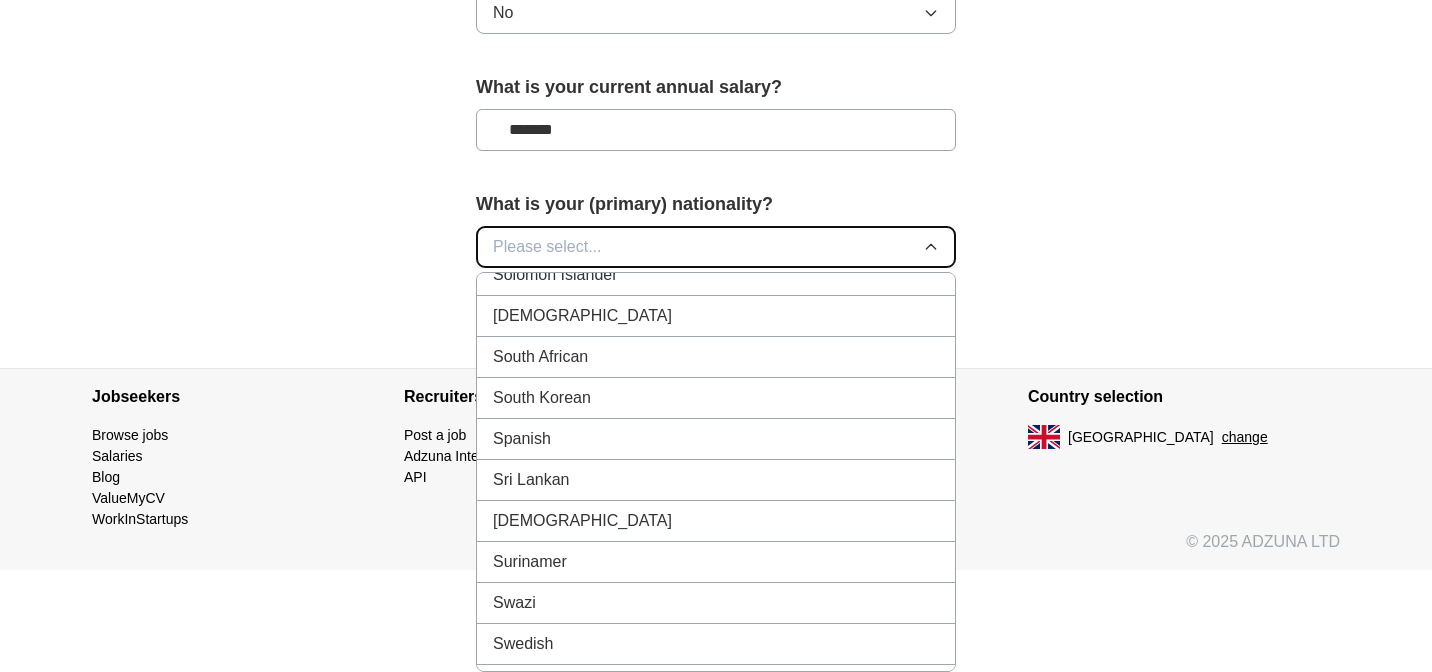 scroll, scrollTop: 6581, scrollLeft: 0, axis: vertical 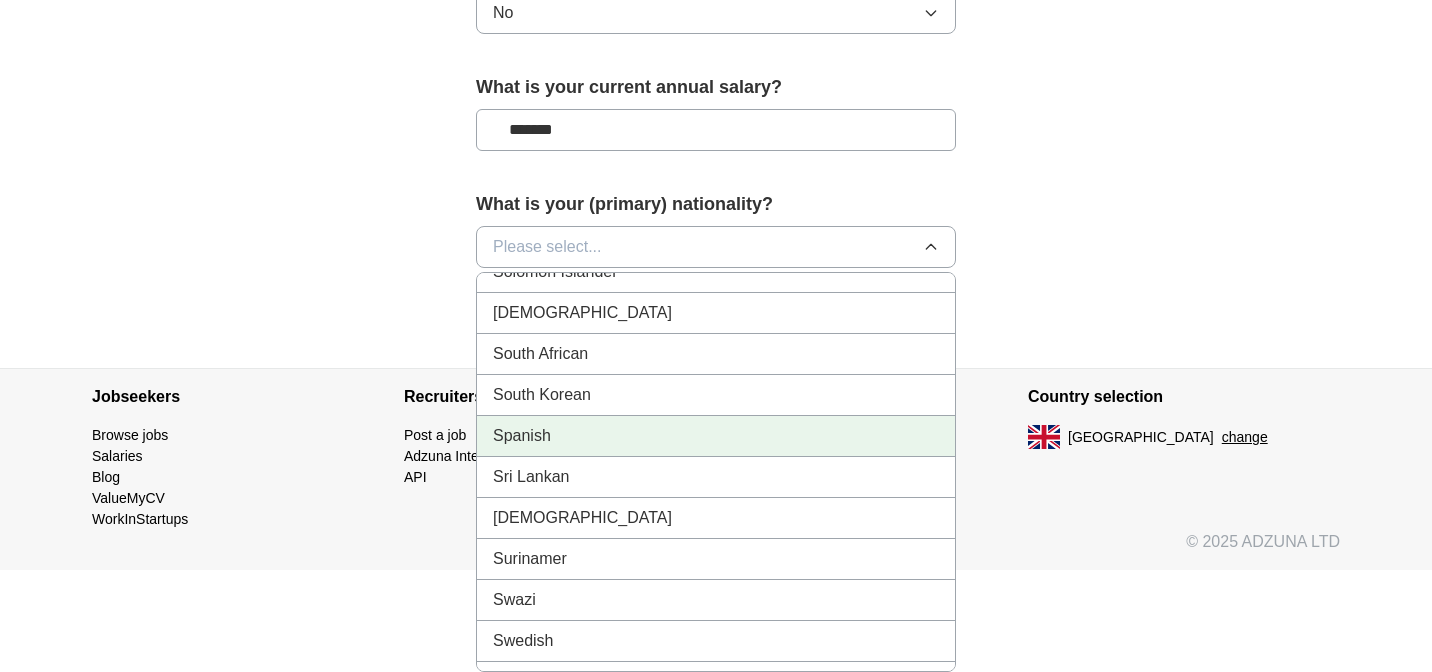 click on "Spanish" at bounding box center [522, 436] 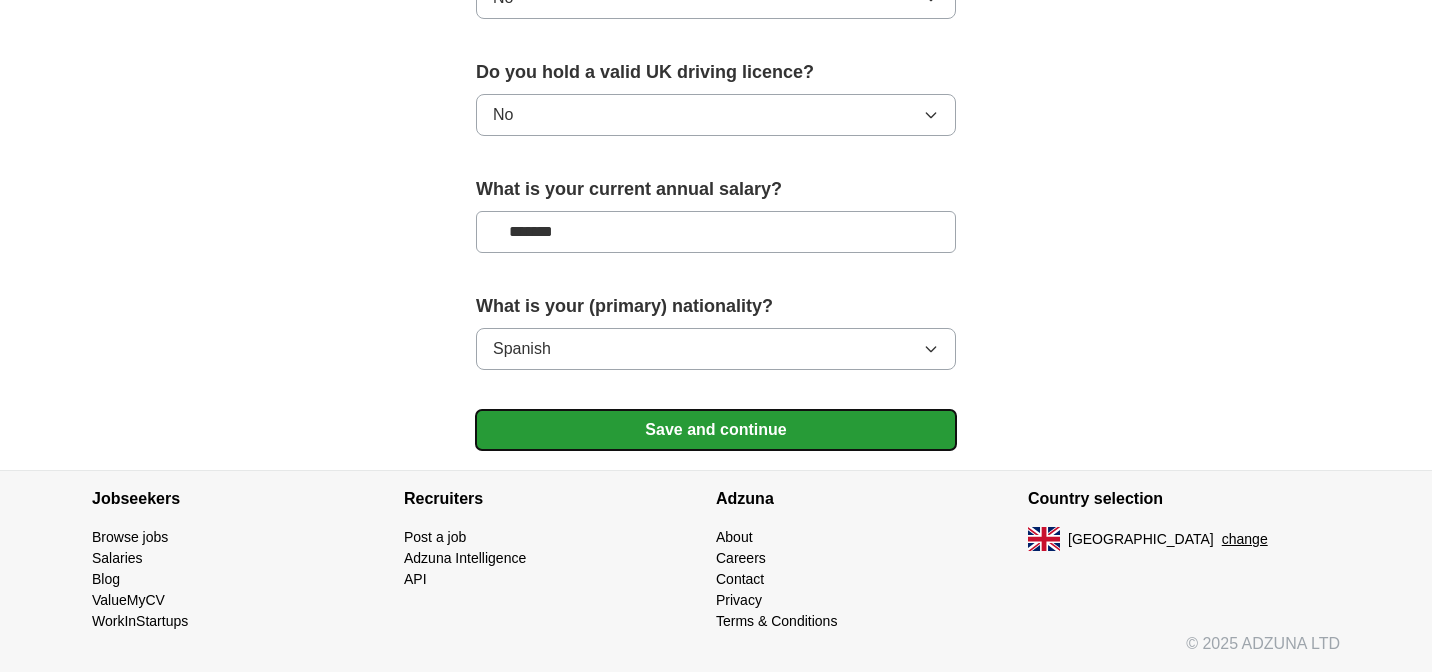 click on "Save and continue" at bounding box center (716, 430) 